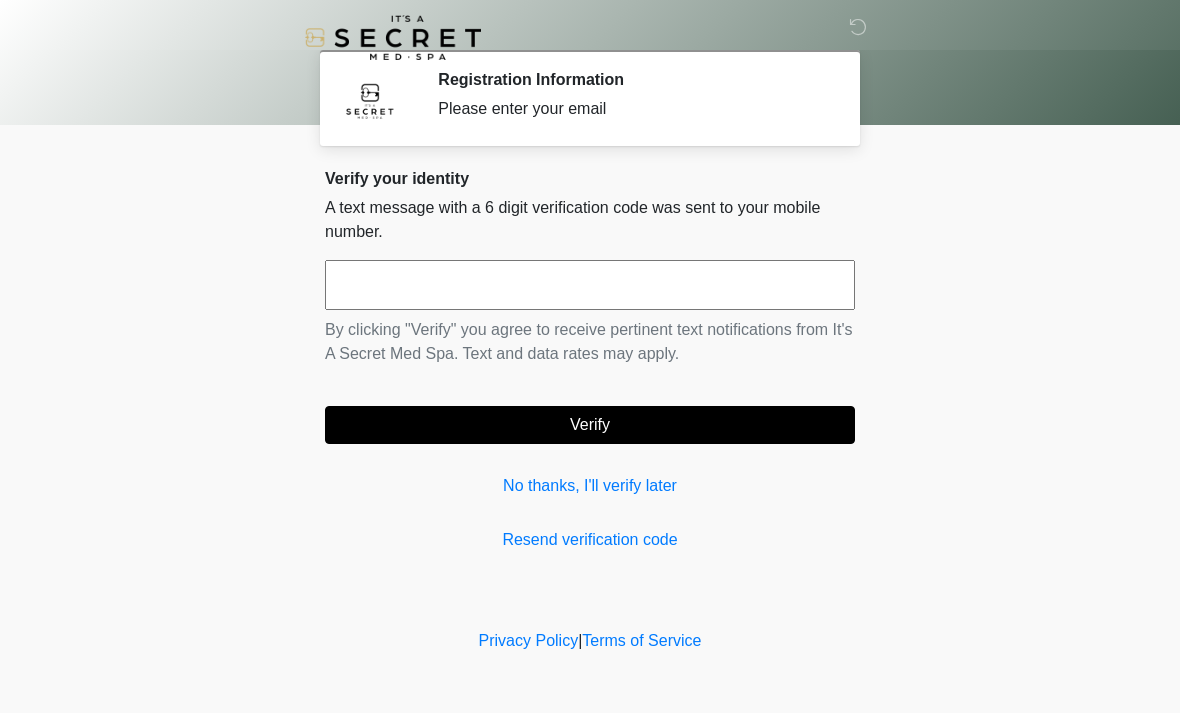 scroll, scrollTop: 0, scrollLeft: 0, axis: both 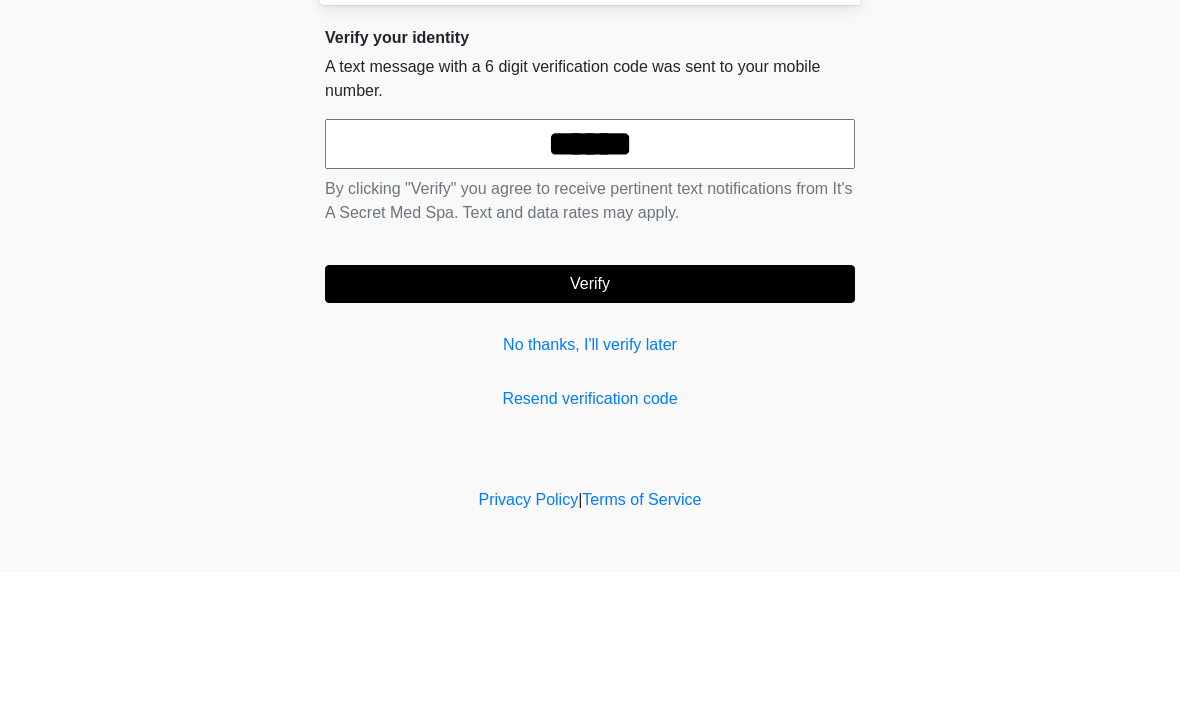 type on "******" 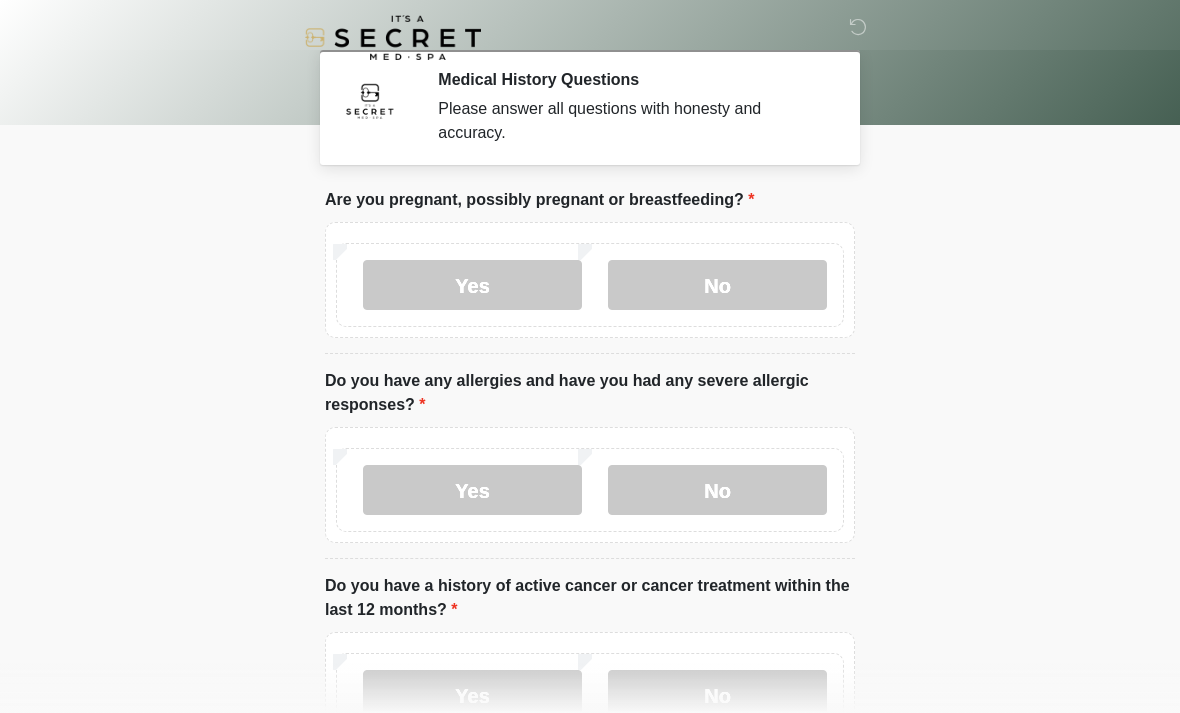 click on "No" at bounding box center [717, 285] 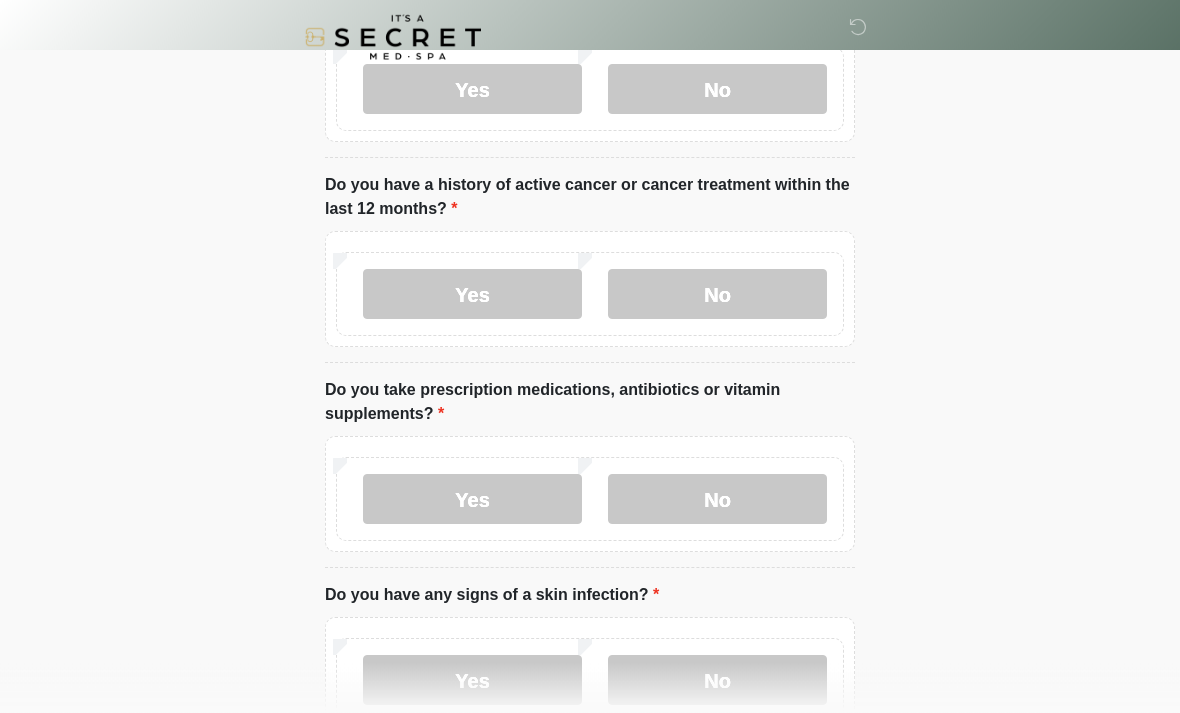 scroll, scrollTop: 412, scrollLeft: 0, axis: vertical 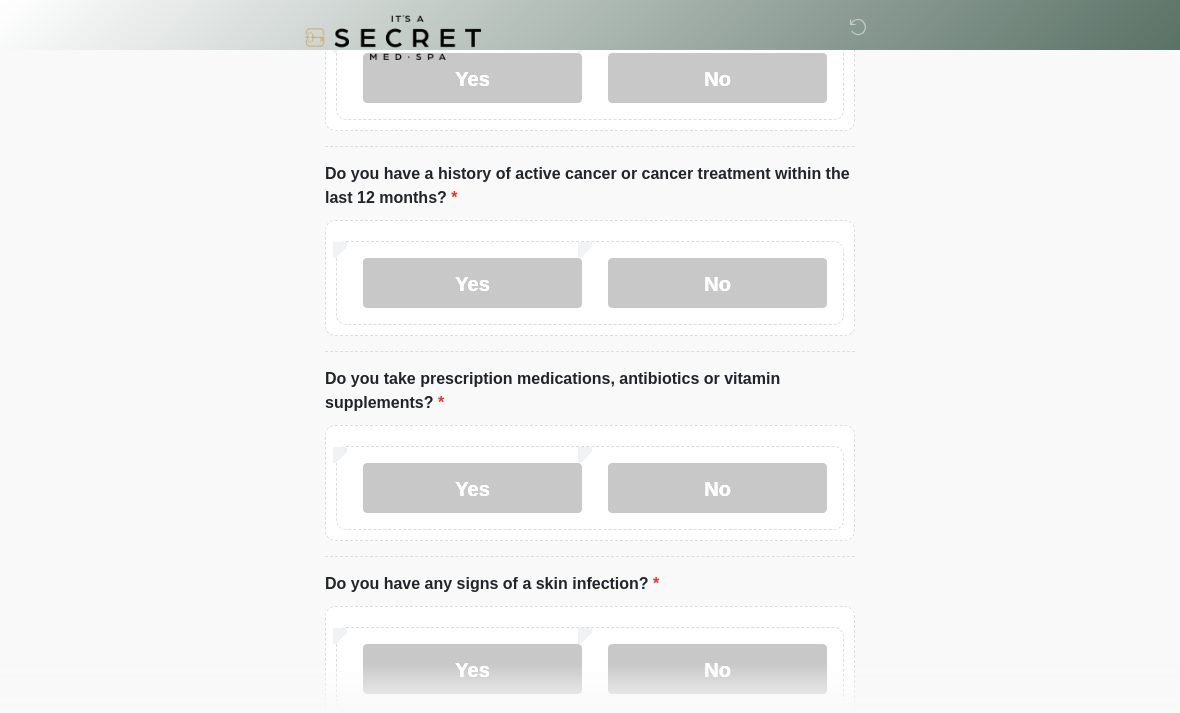 click on "No" at bounding box center (717, 283) 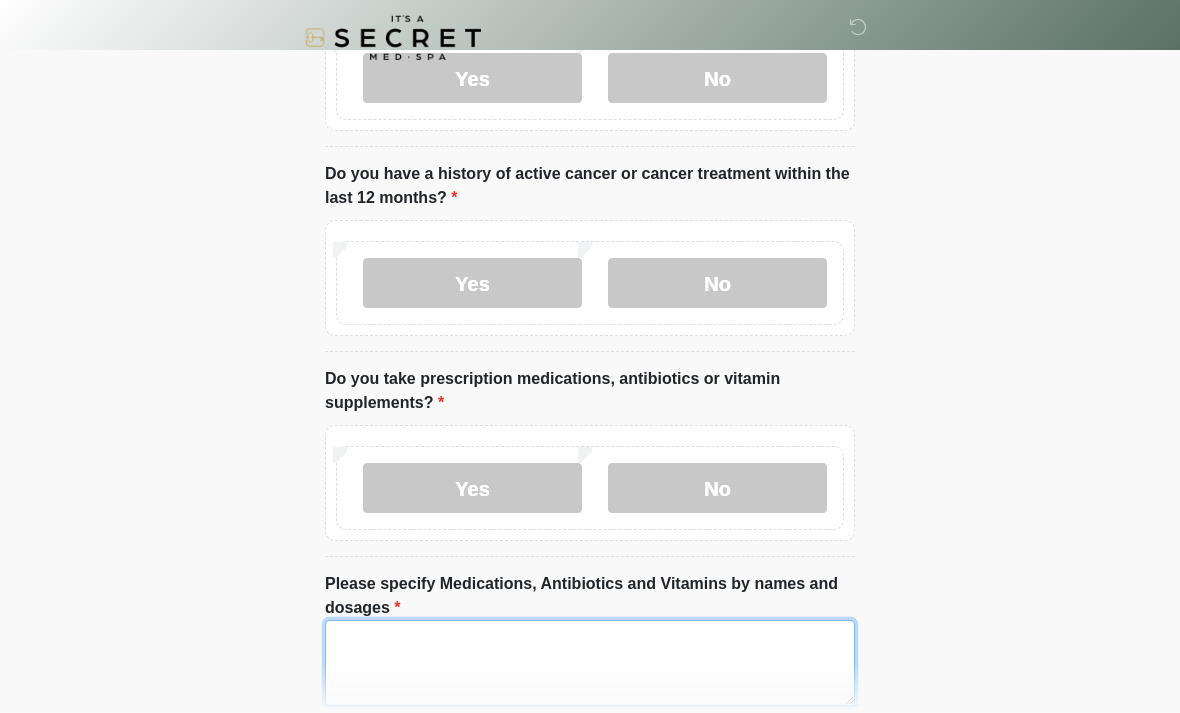 click on "Please specify Medications, Antibiotics and Vitamins by names and dosages" at bounding box center [590, 663] 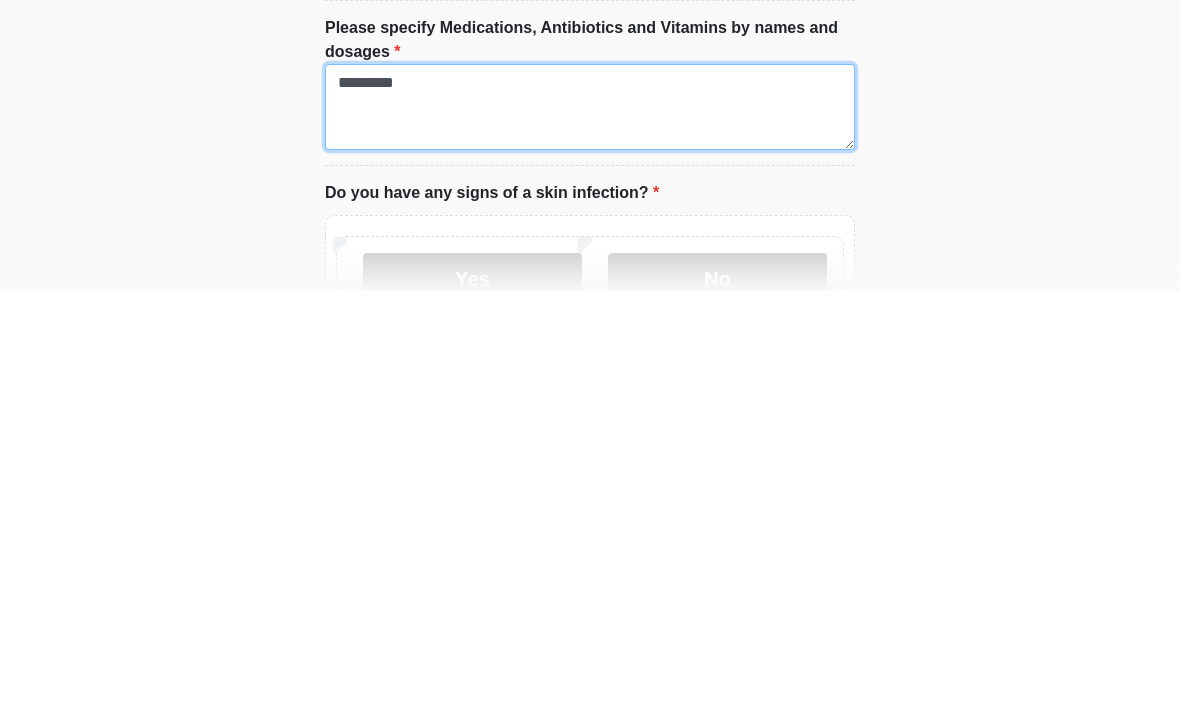 scroll, scrollTop: 547, scrollLeft: 0, axis: vertical 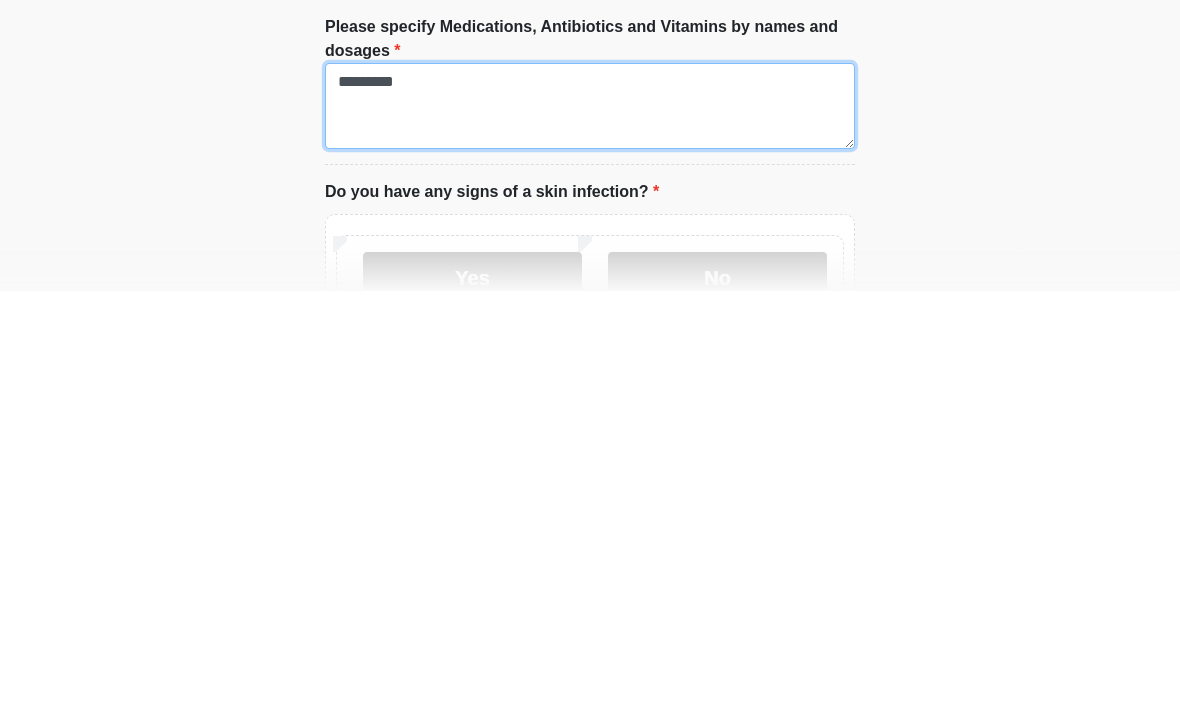 type on "*********" 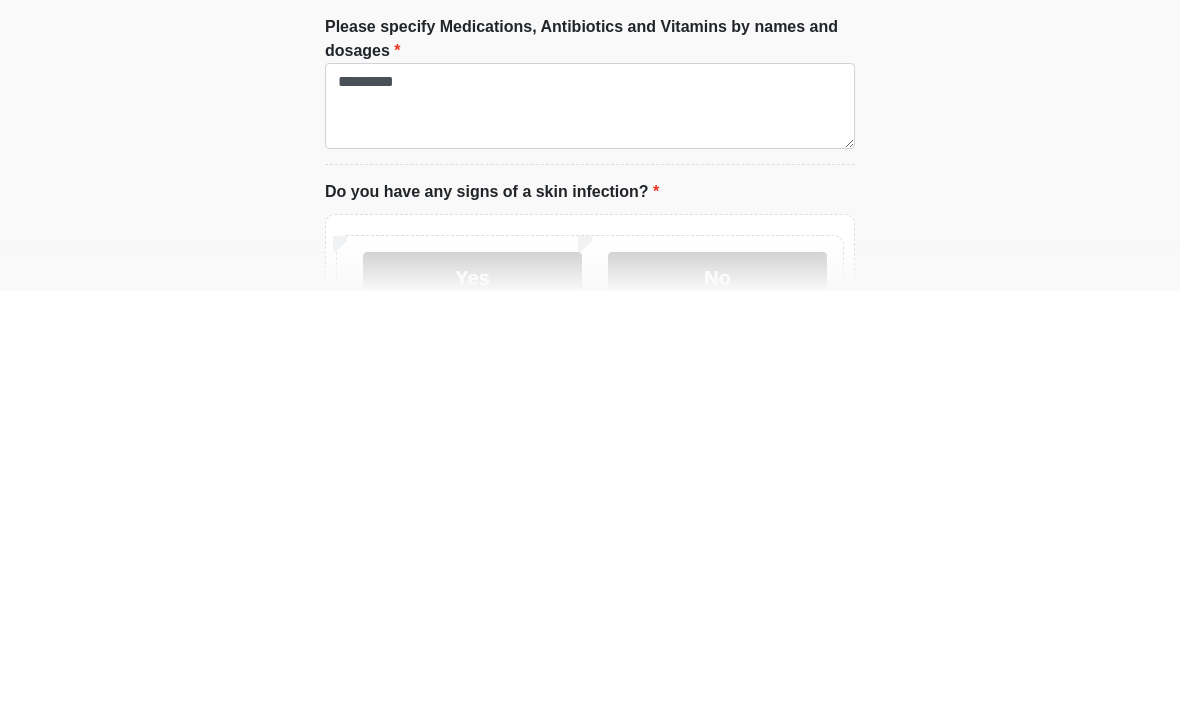click on "No" at bounding box center [717, 699] 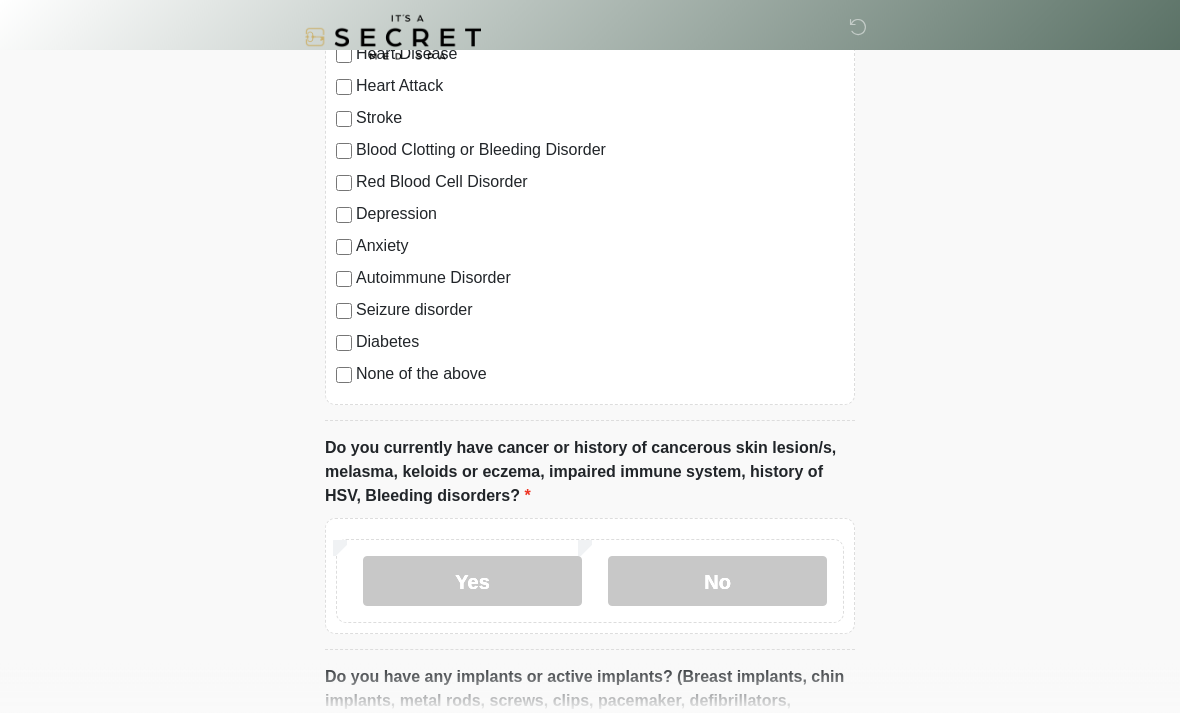 scroll, scrollTop: 1391, scrollLeft: 0, axis: vertical 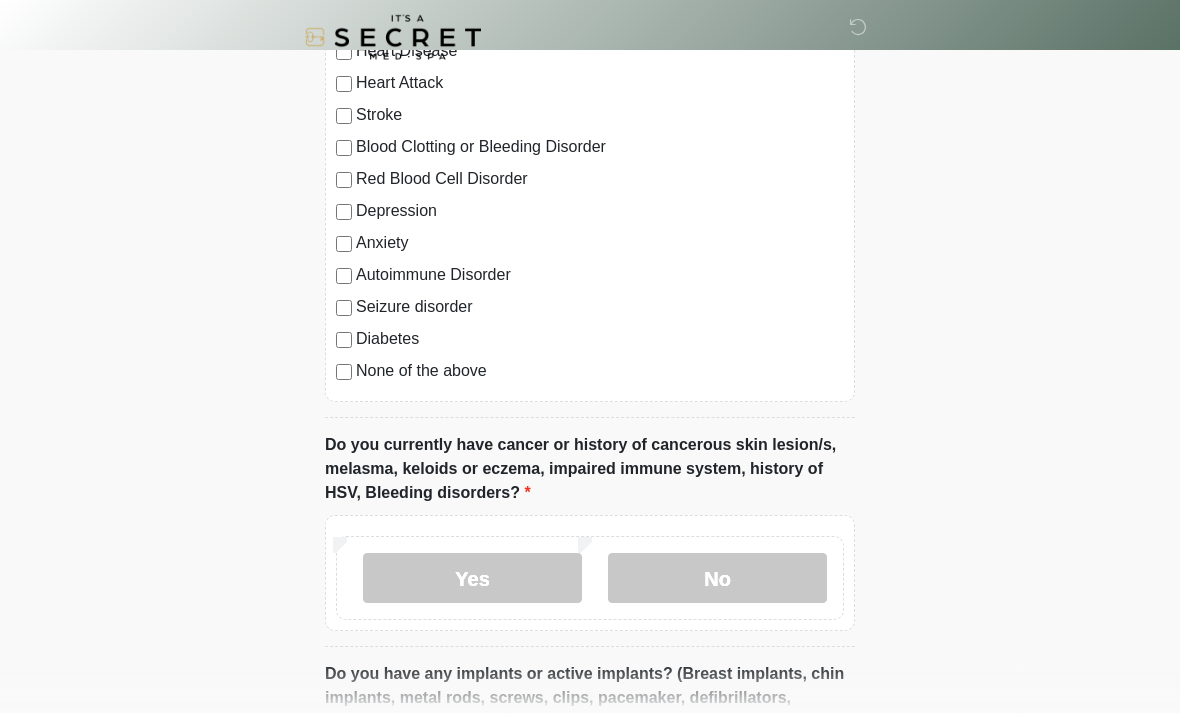 click on "No" at bounding box center [717, 579] 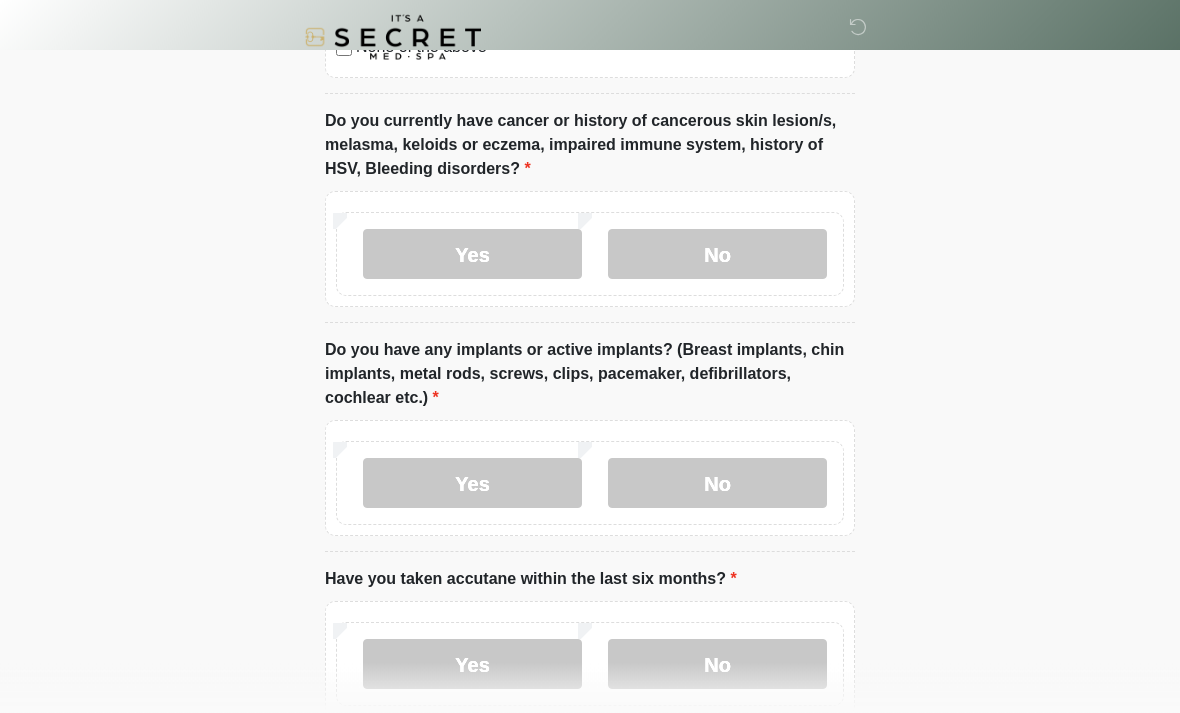 scroll, scrollTop: 1718, scrollLeft: 0, axis: vertical 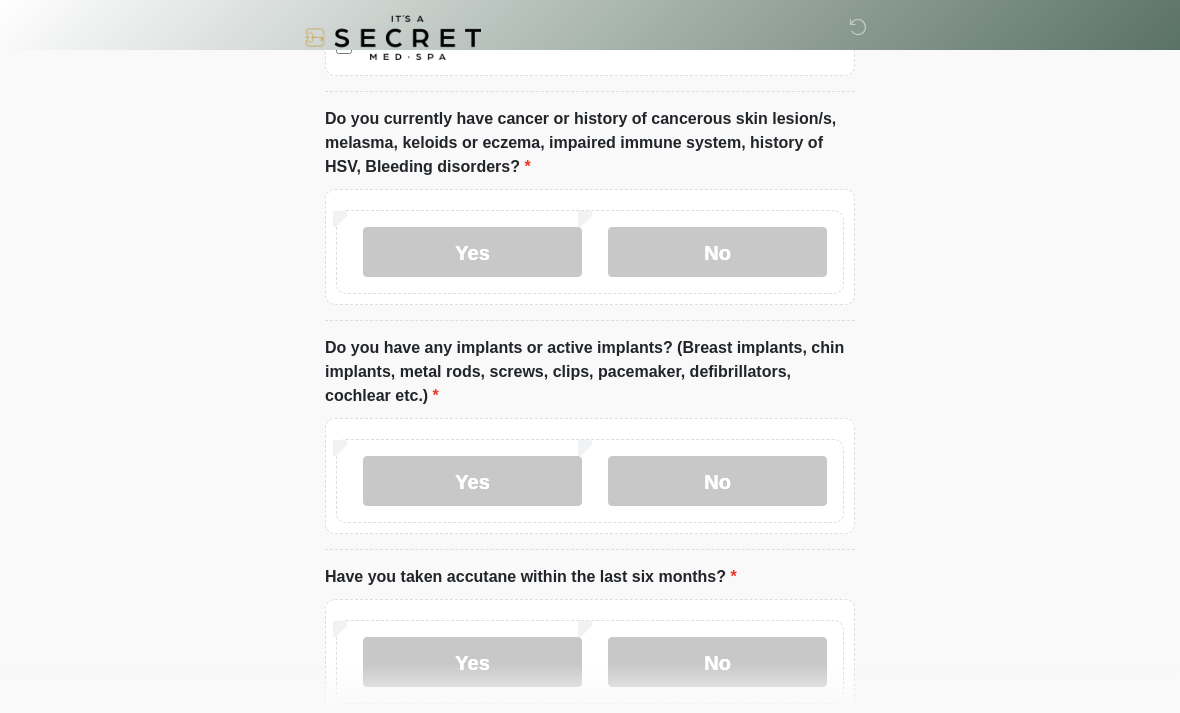 click on "No" at bounding box center (717, 481) 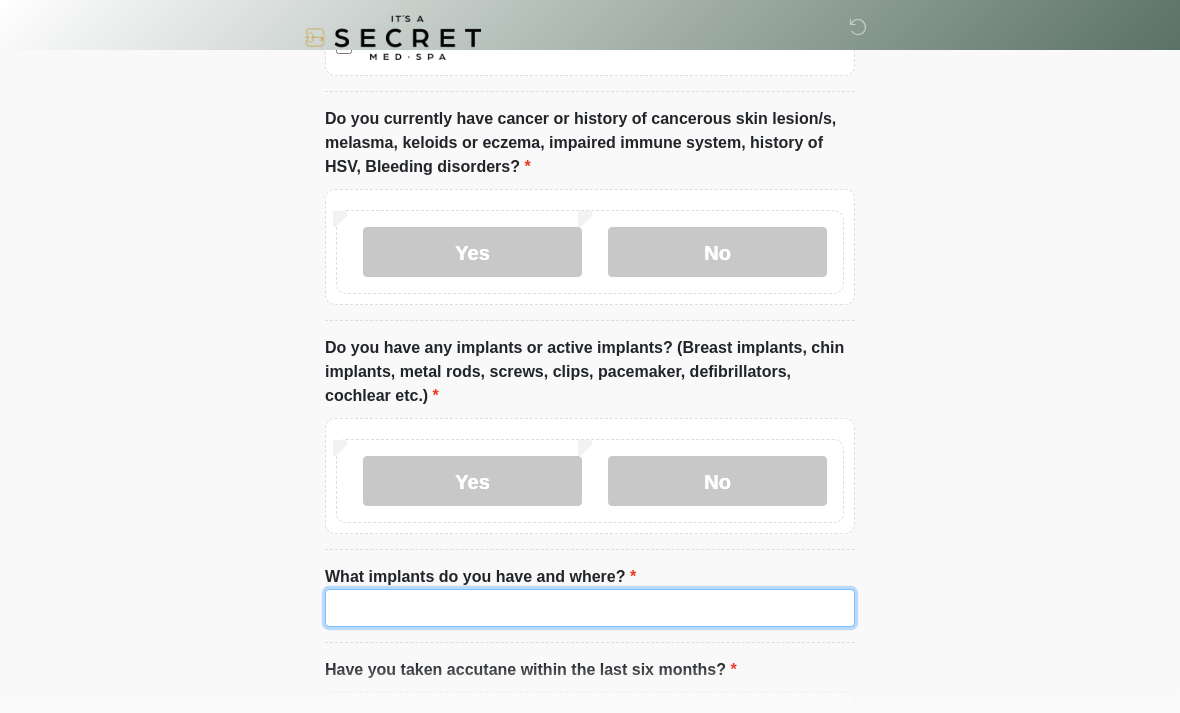 click on "What implants do you have and where?" at bounding box center (590, 608) 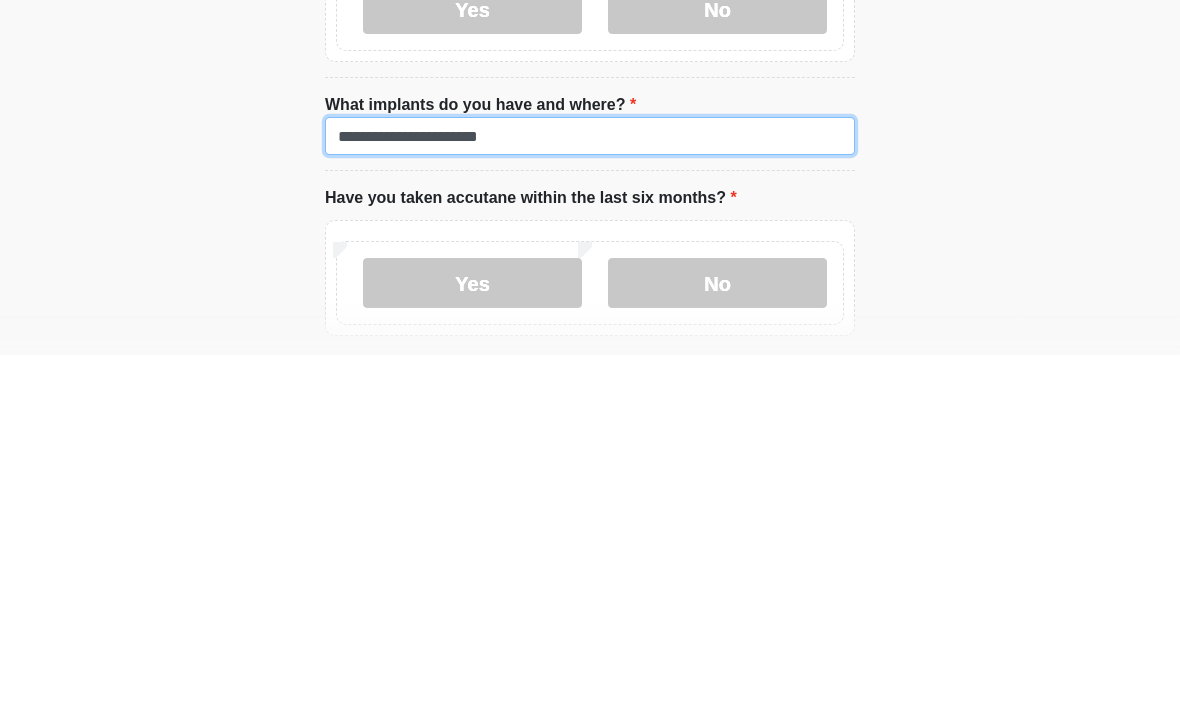 type on "**********" 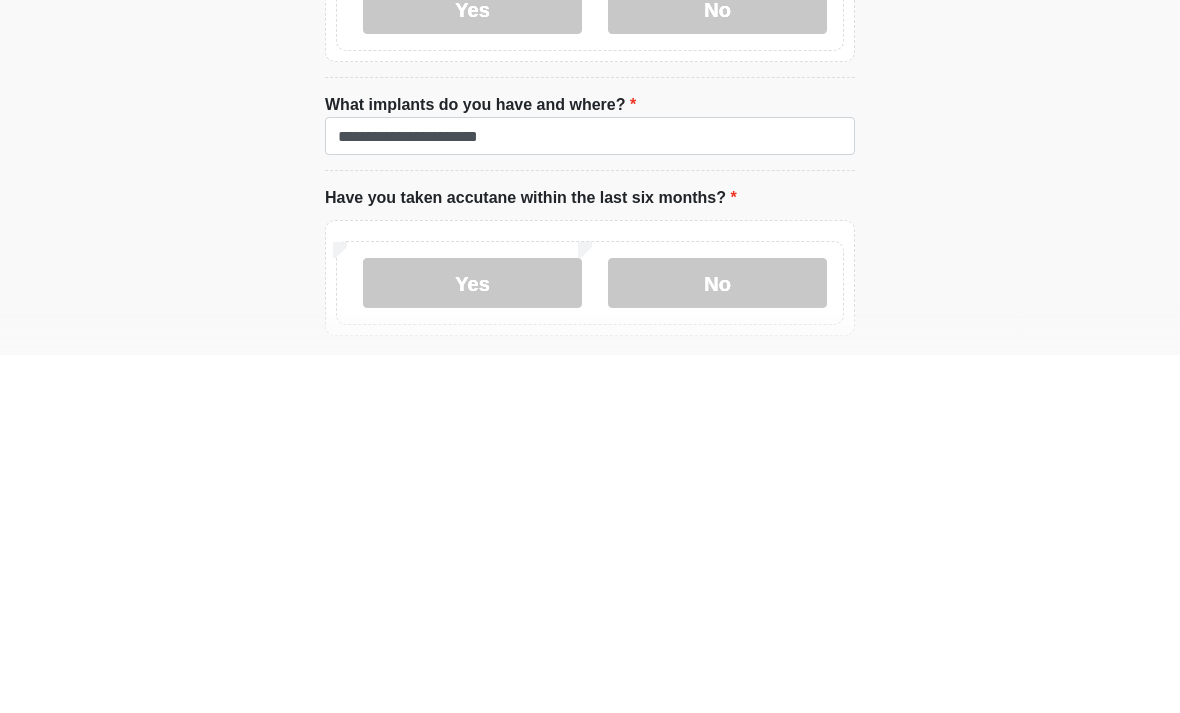 click on "No" at bounding box center [717, 641] 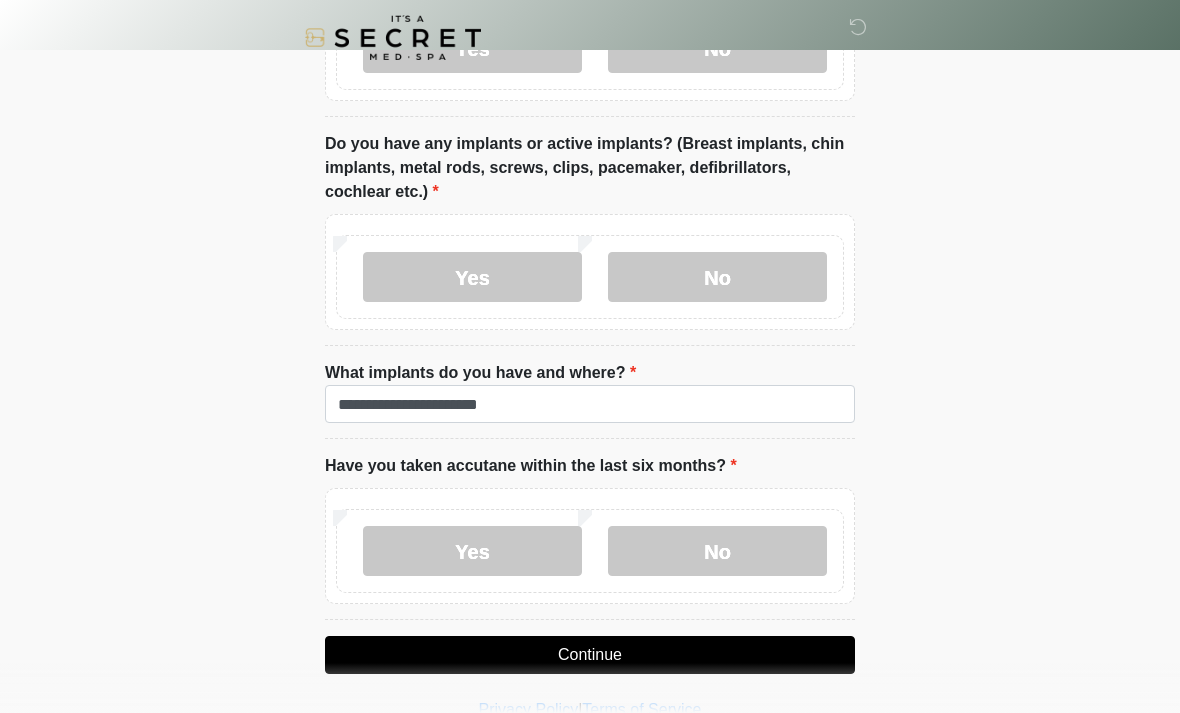 click on "Continue" at bounding box center (590, 655) 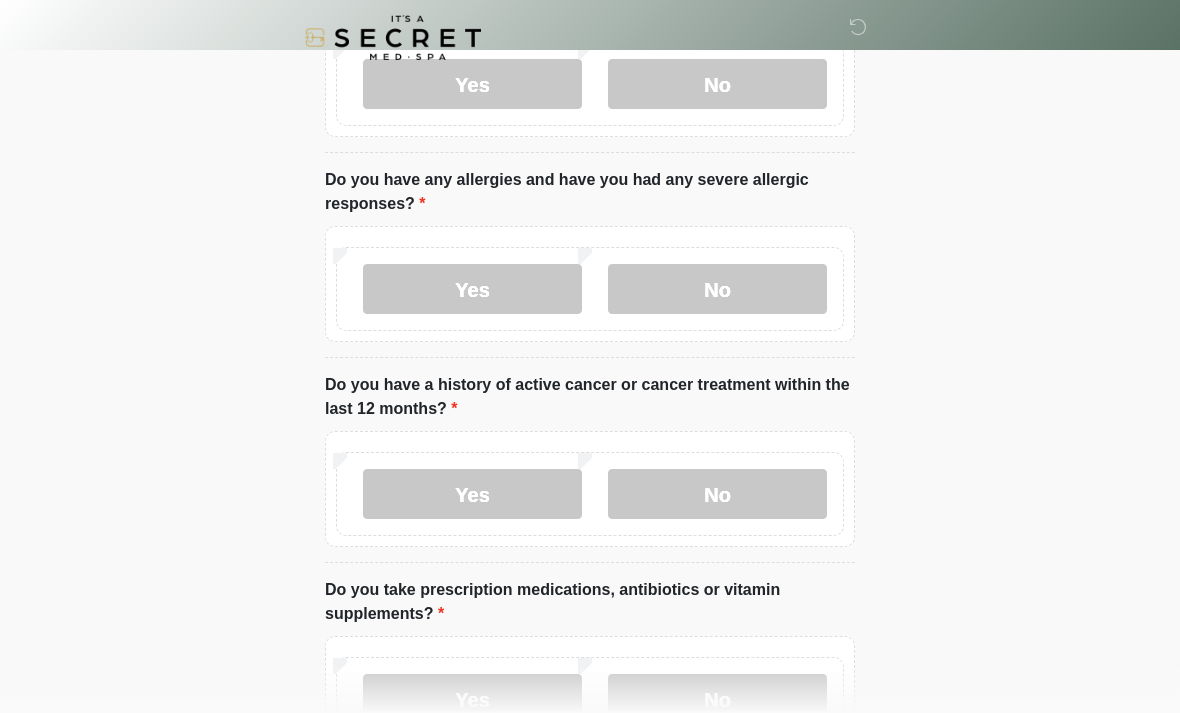 scroll, scrollTop: 0, scrollLeft: 0, axis: both 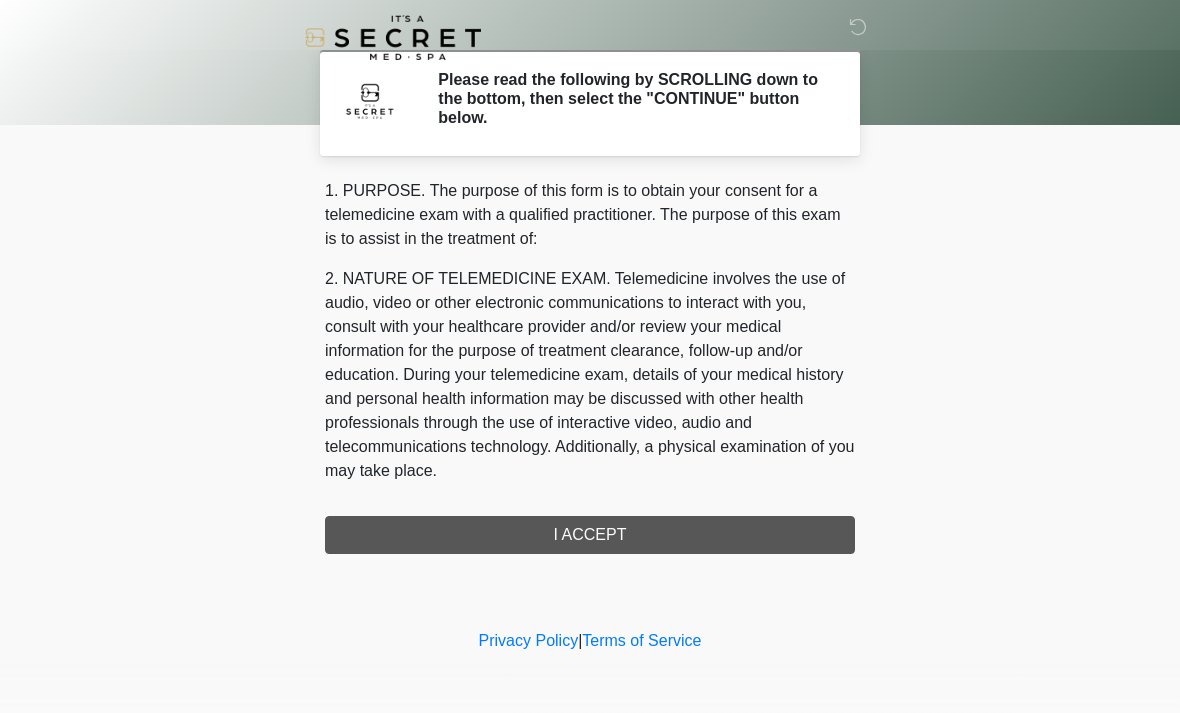 click on "1. PURPOSE. The purpose of this form is to obtain your consent for a telemedicine exam with a qualified practitioner. The purpose of this exam is to assist in the treatment of:  2. NATURE OF TELEMEDICINE EXAM. Telemedicine involves the use of audio, video or other electronic communications to interact with you, consult with your healthcare provider and/or review your medical information for the purpose of treatment clearance, follow-up and/or education. During your telemedicine exam, details of your medical history and personal health information may be discussed with other health professionals through the use of interactive video, audio and telecommunications technology. Additionally, a physical examination of you may take place. 4. HEALTHCARE INSTITUTION. It's A Secret Med Spa has medical and non-medical technical personnel who may participate in the telemedicine exam to aid in the audio/video link with the qualified practitioner.
I ACCEPT" at bounding box center [590, 366] 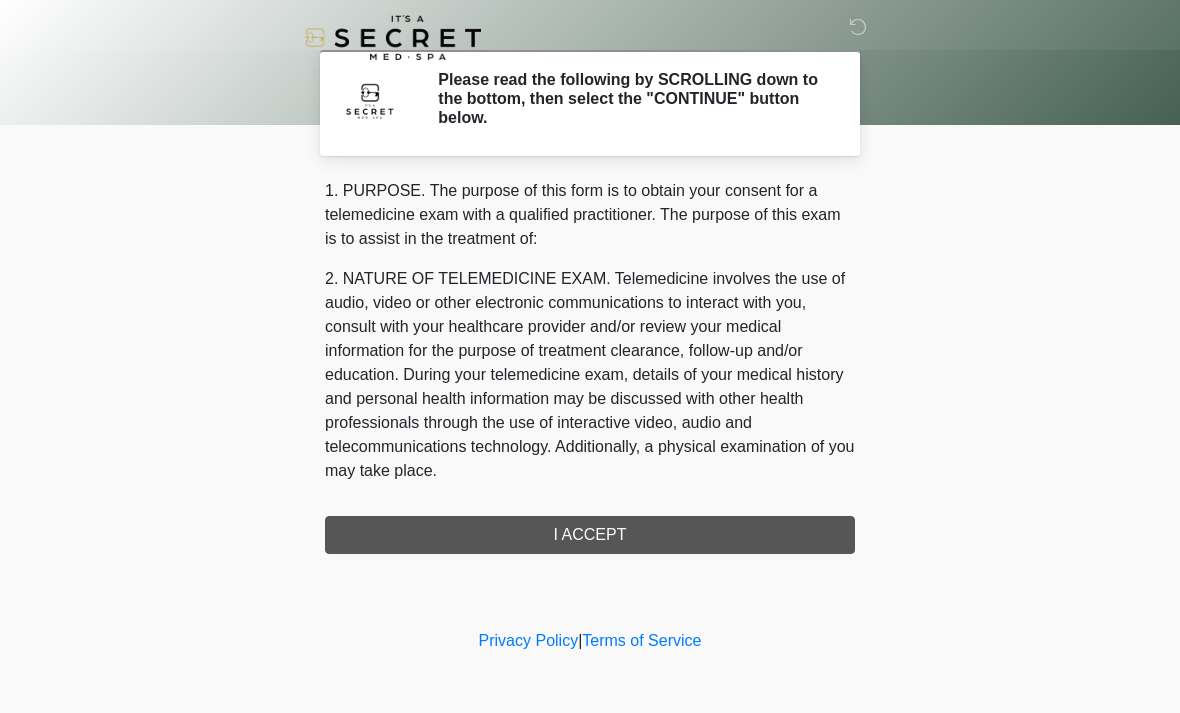 click on "1. PURPOSE. The purpose of this form is to obtain your consent for a telemedicine exam with a qualified practitioner. The purpose of this exam is to assist in the treatment of:  2. NATURE OF TELEMEDICINE EXAM. Telemedicine involves the use of audio, video or other electronic communications to interact with you, consult with your healthcare provider and/or review your medical information for the purpose of treatment clearance, follow-up and/or education. During your telemedicine exam, details of your medical history and personal health information may be discussed with other health professionals through the use of interactive video, audio and telecommunications technology. Additionally, a physical examination of you may take place. 4. HEALTHCARE INSTITUTION. It's A Secret Med Spa has medical and non-medical technical personnel who may participate in the telemedicine exam to aid in the audio/video link with the qualified practitioner.
I ACCEPT" at bounding box center (590, 366) 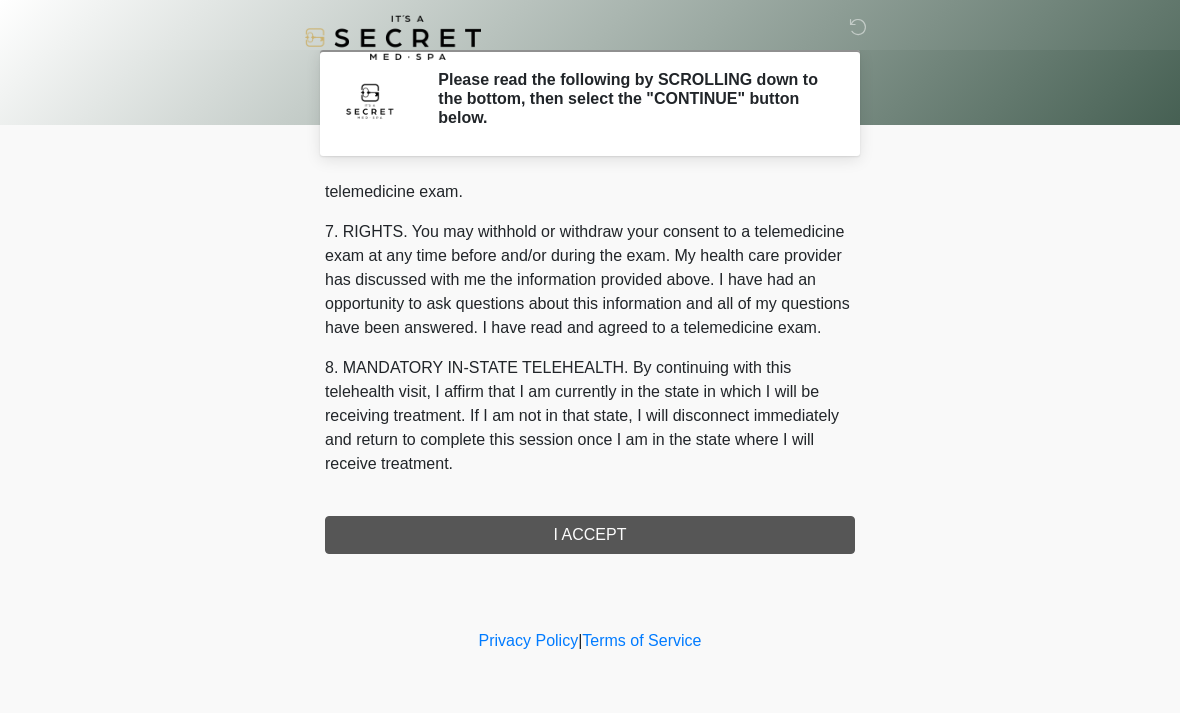 scroll, scrollTop: 847, scrollLeft: 0, axis: vertical 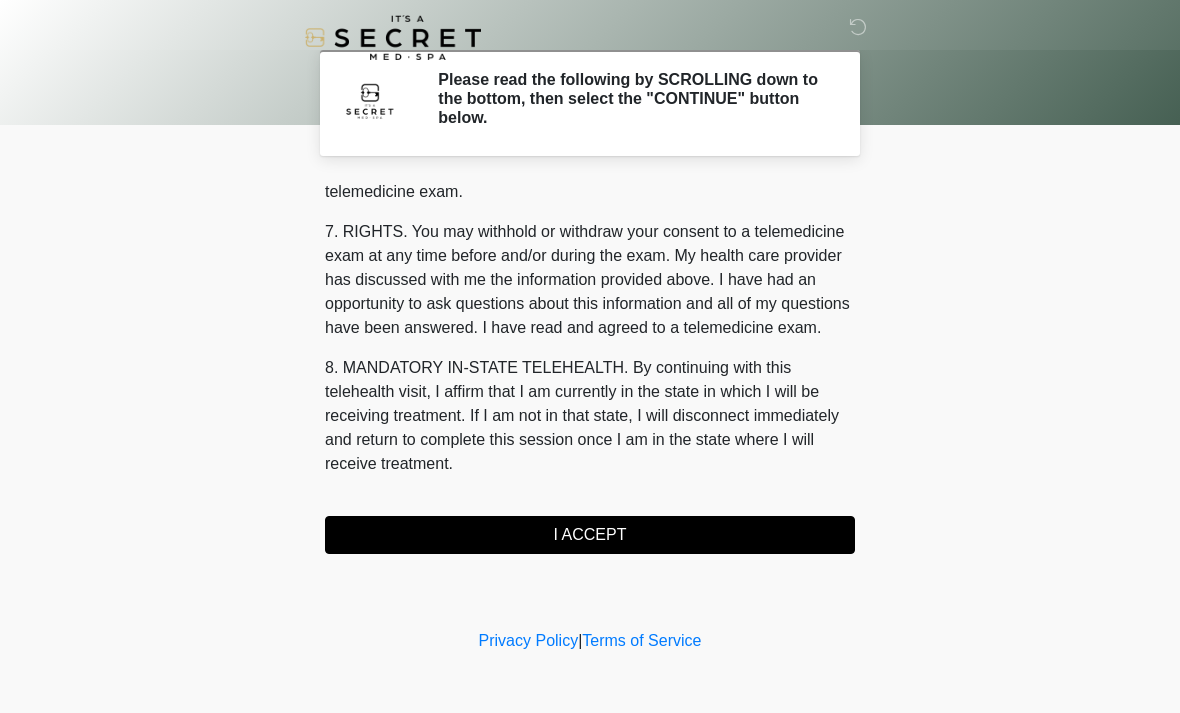 click on "I ACCEPT" at bounding box center [590, 535] 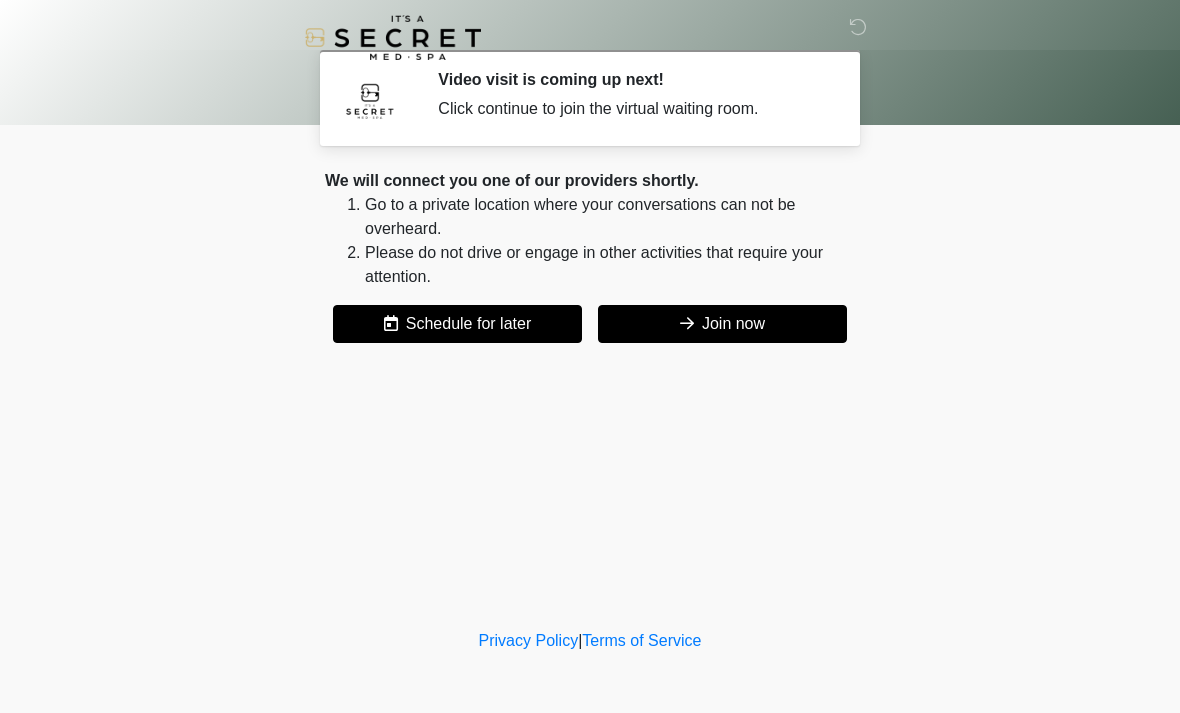 click on "Join now" at bounding box center (722, 324) 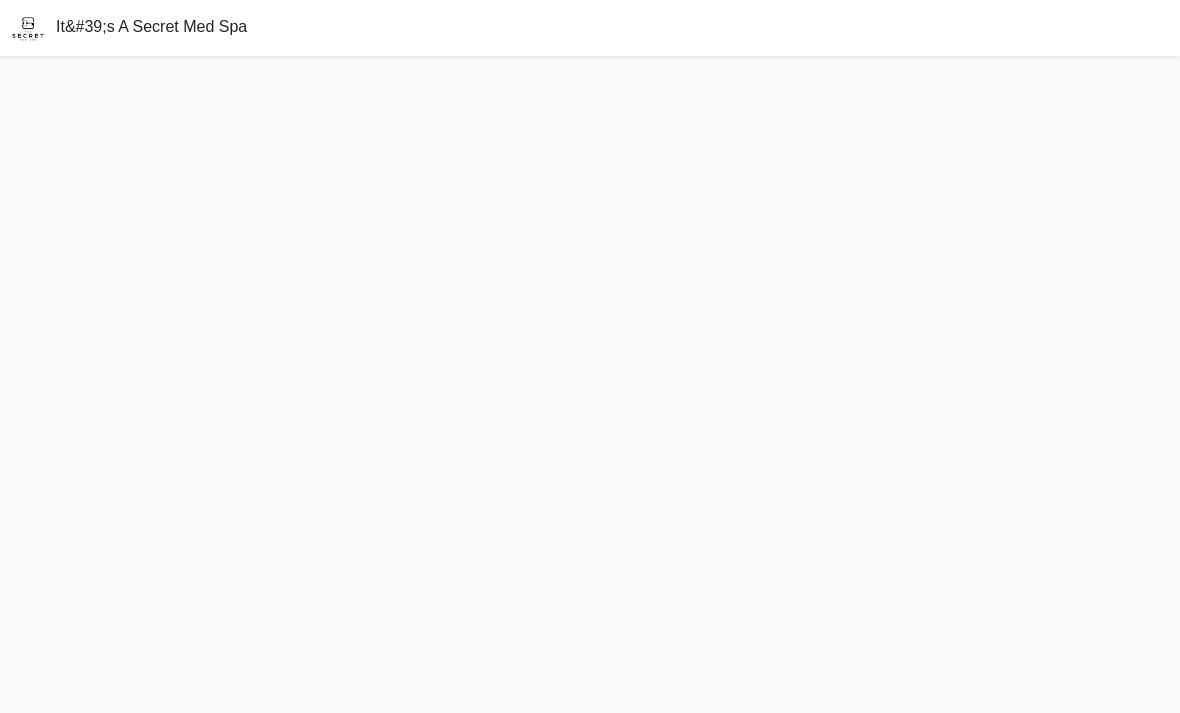 scroll, scrollTop: 0, scrollLeft: 0, axis: both 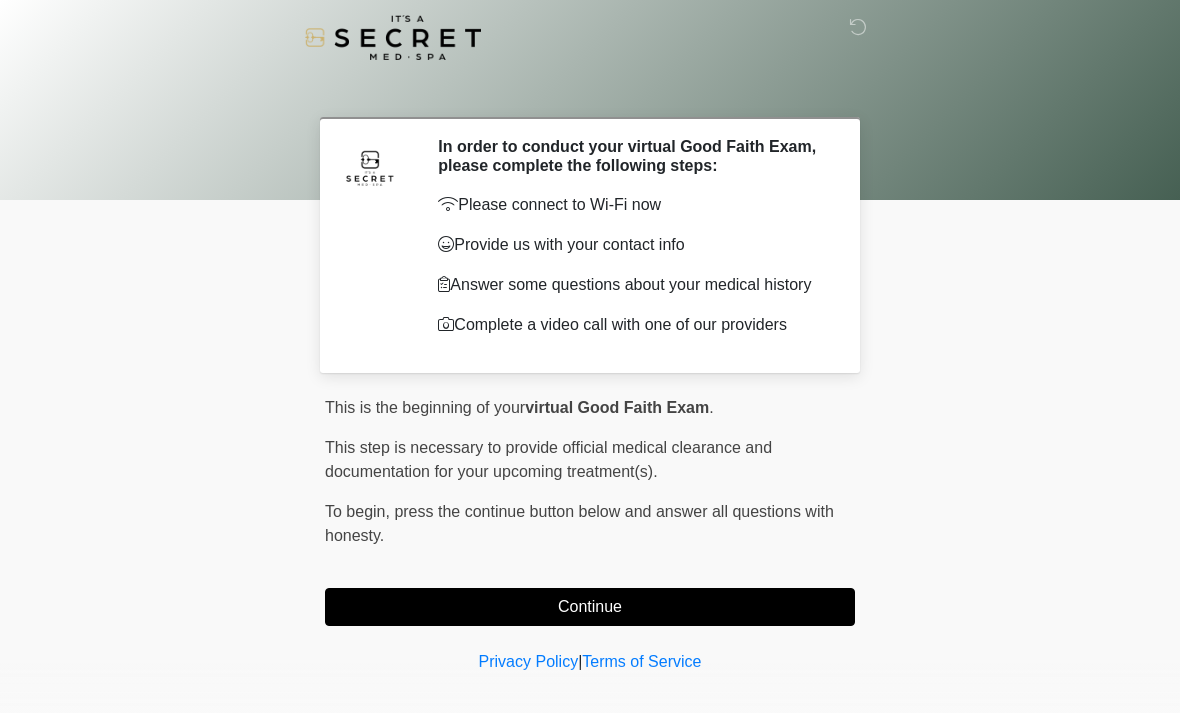 click on "Continue" at bounding box center (590, 607) 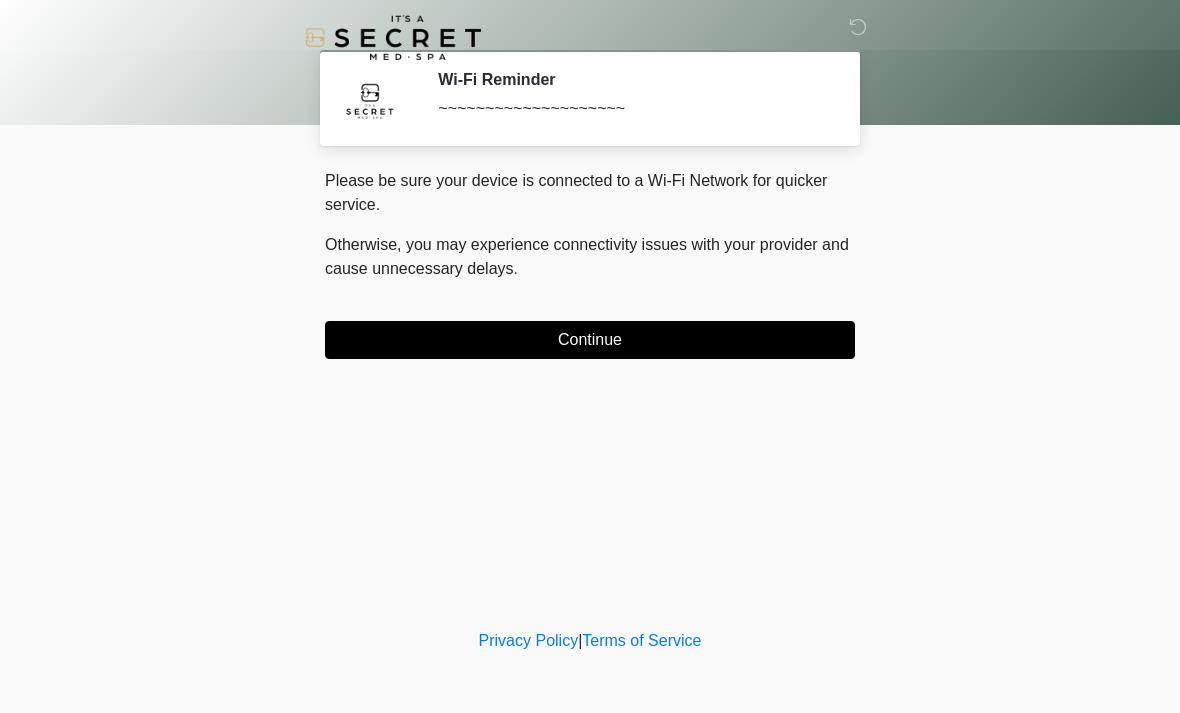 click on "Continue" at bounding box center (590, 340) 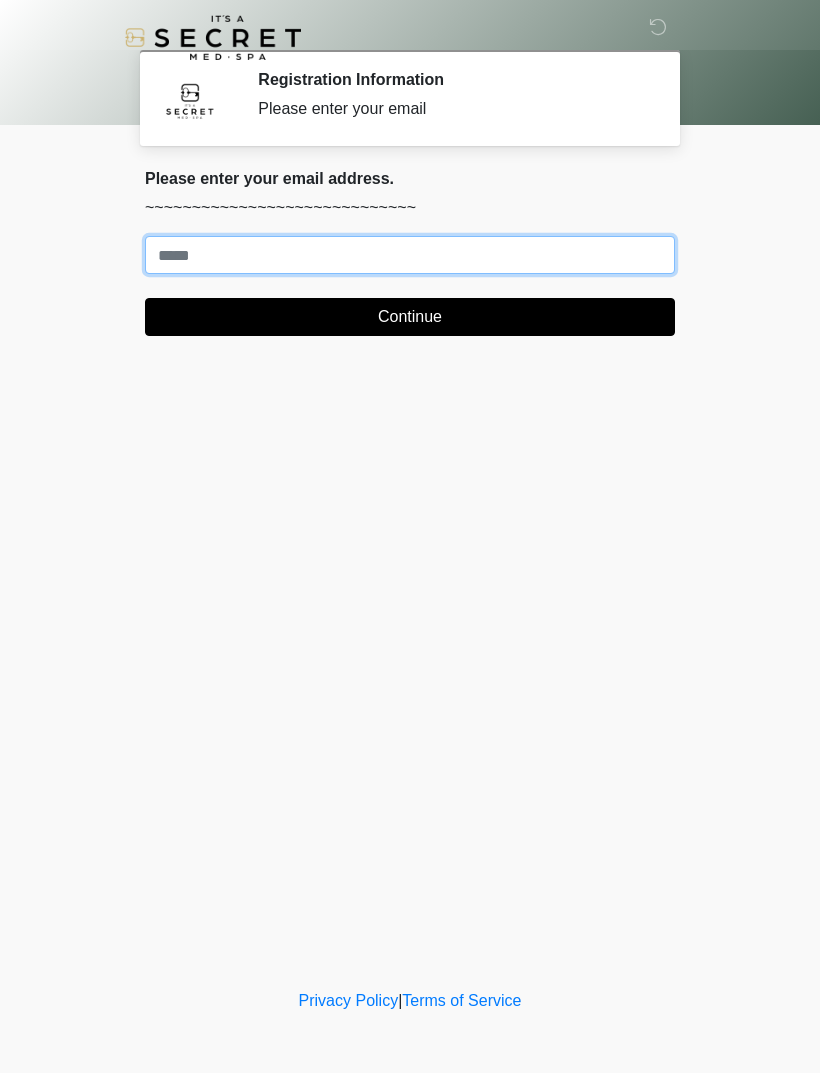 click on "Where should we email your treatment plan?" at bounding box center (410, 255) 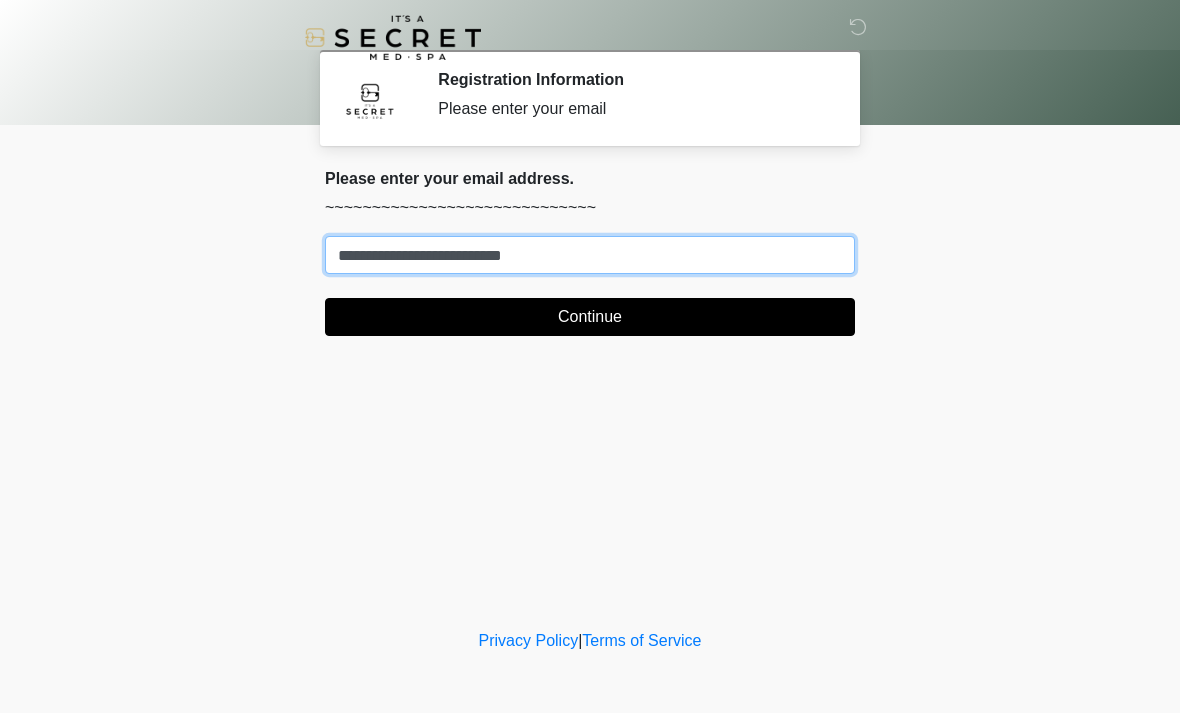type on "**********" 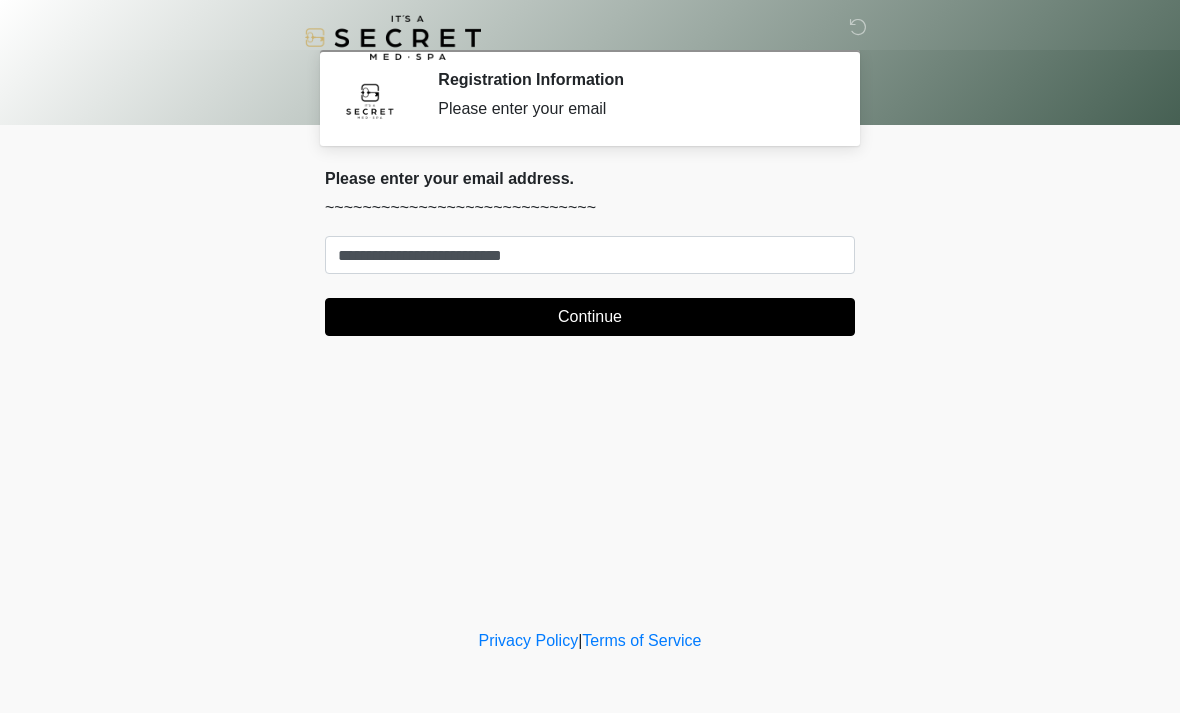 click on "Continue" at bounding box center (590, 317) 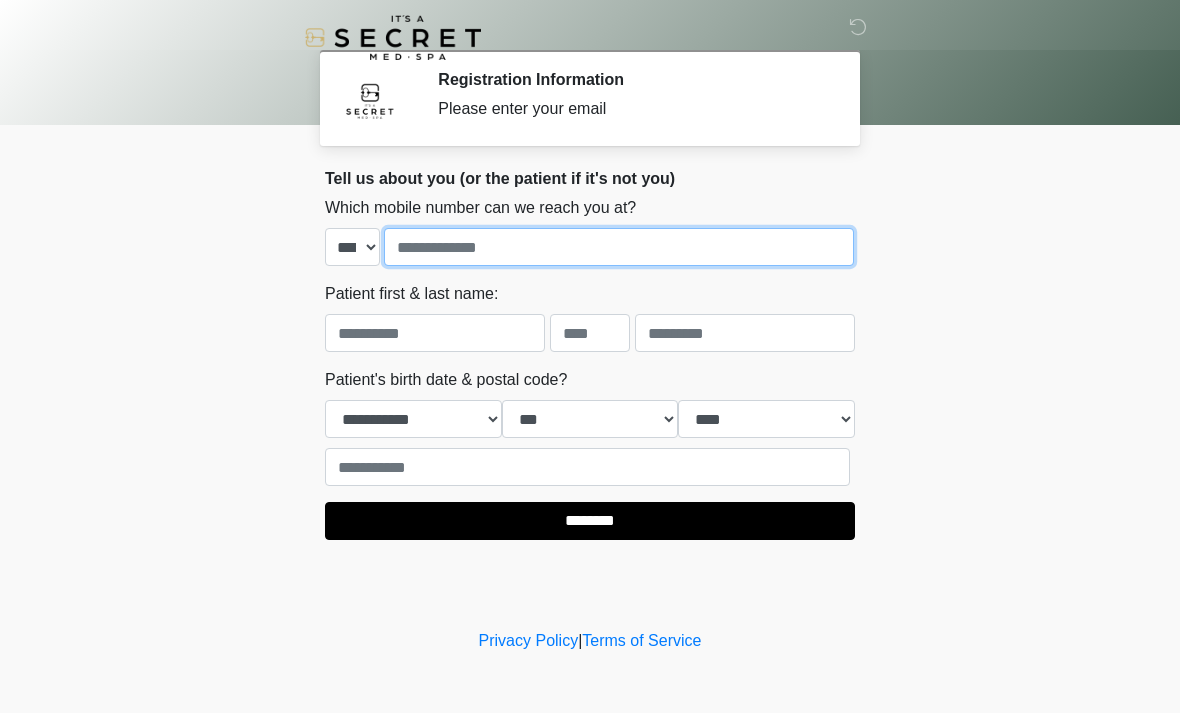 click at bounding box center [619, 247] 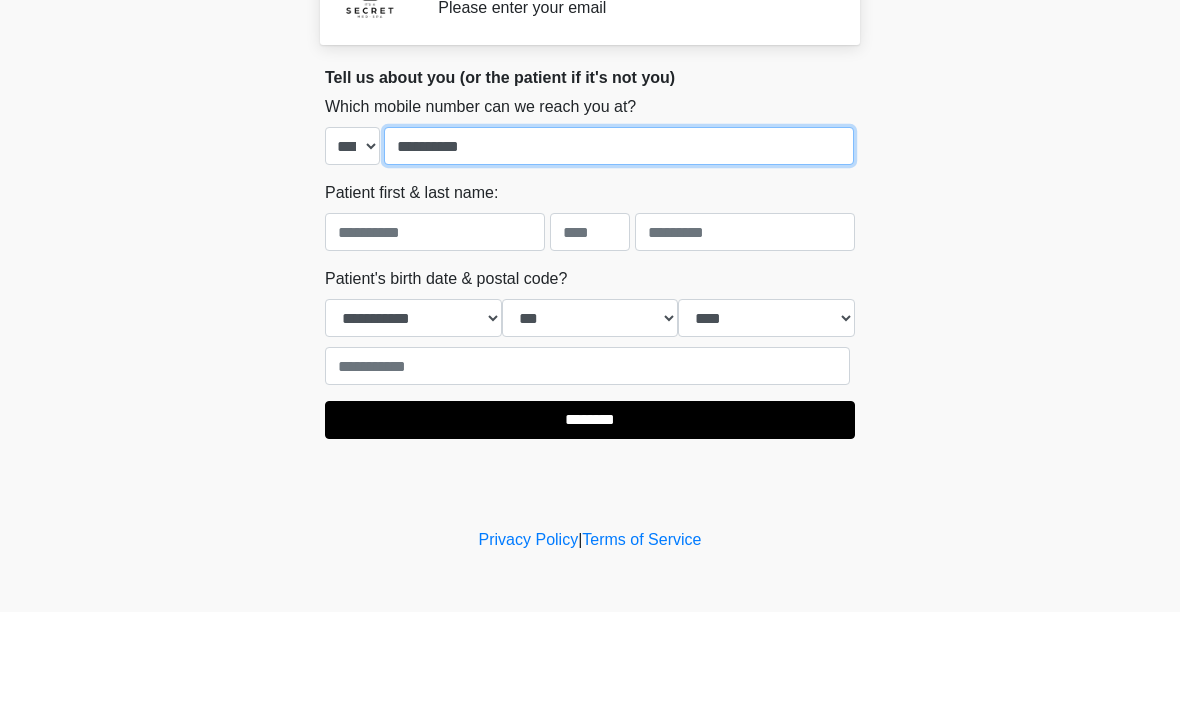 type on "**********" 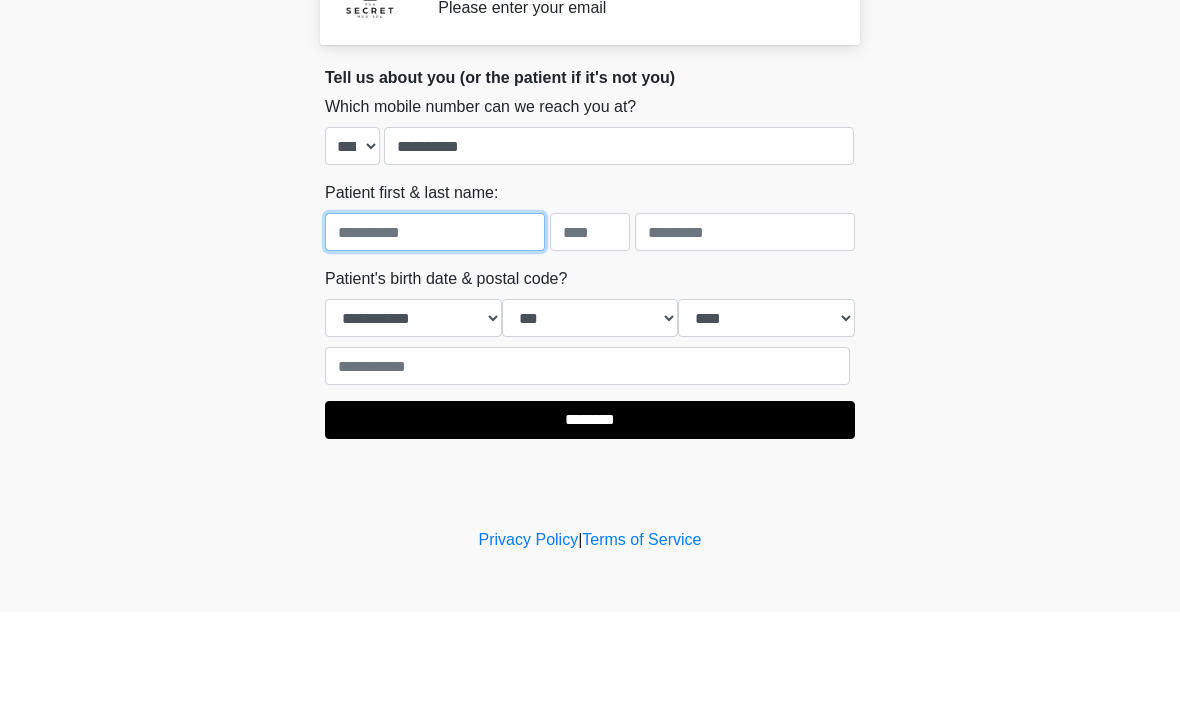 click at bounding box center (435, 333) 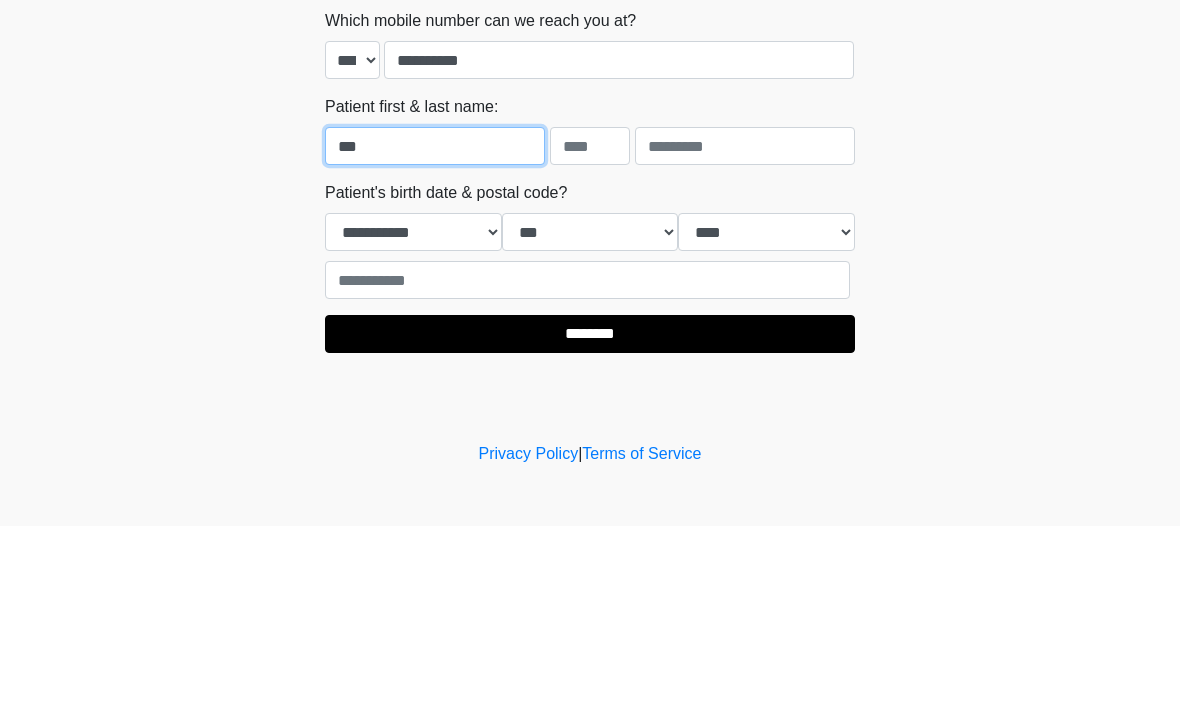 type on "***" 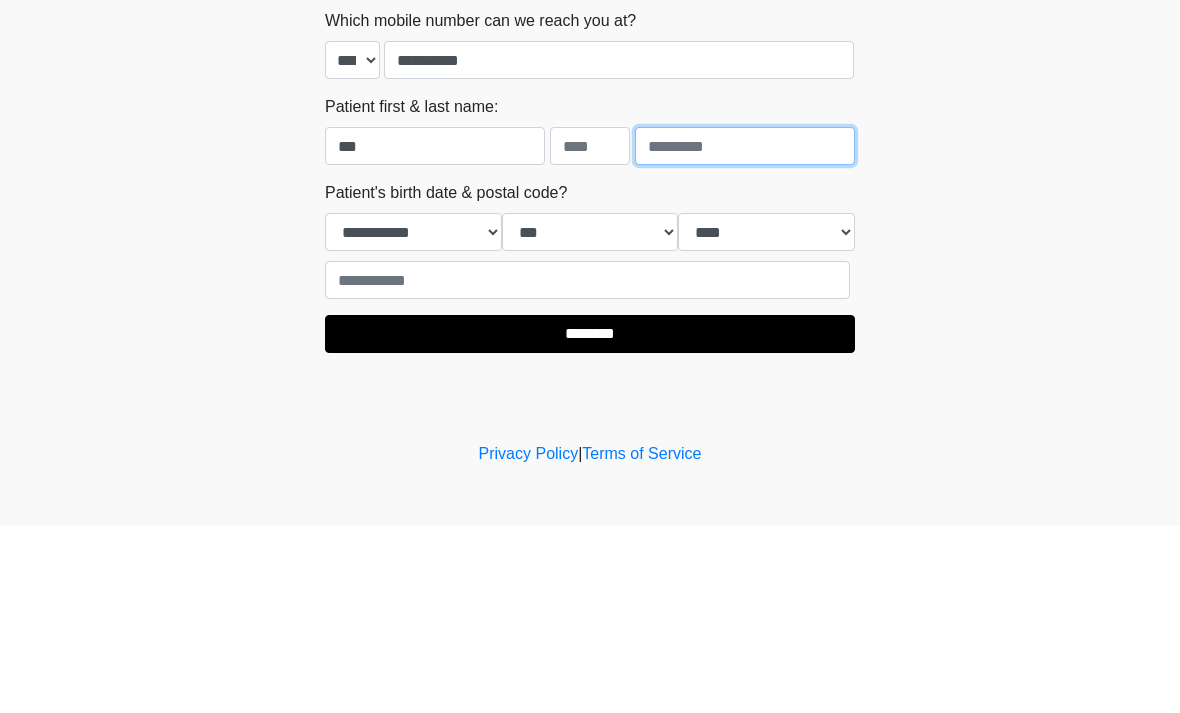 click at bounding box center (745, 333) 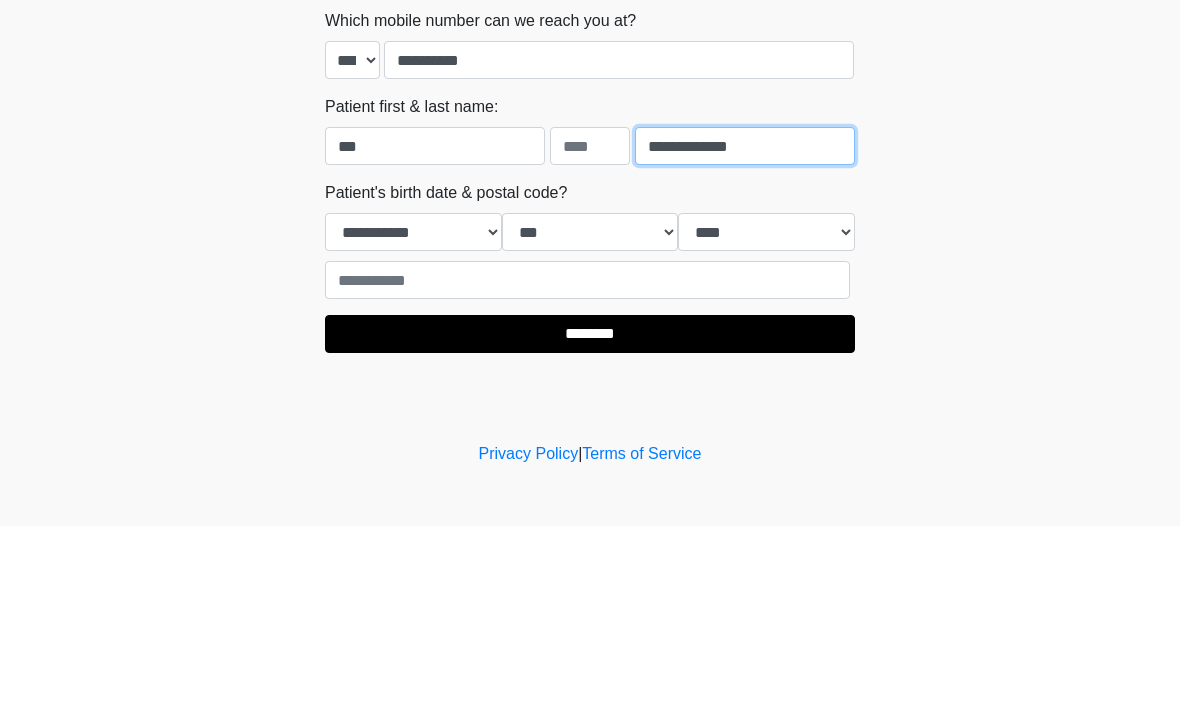 type on "**********" 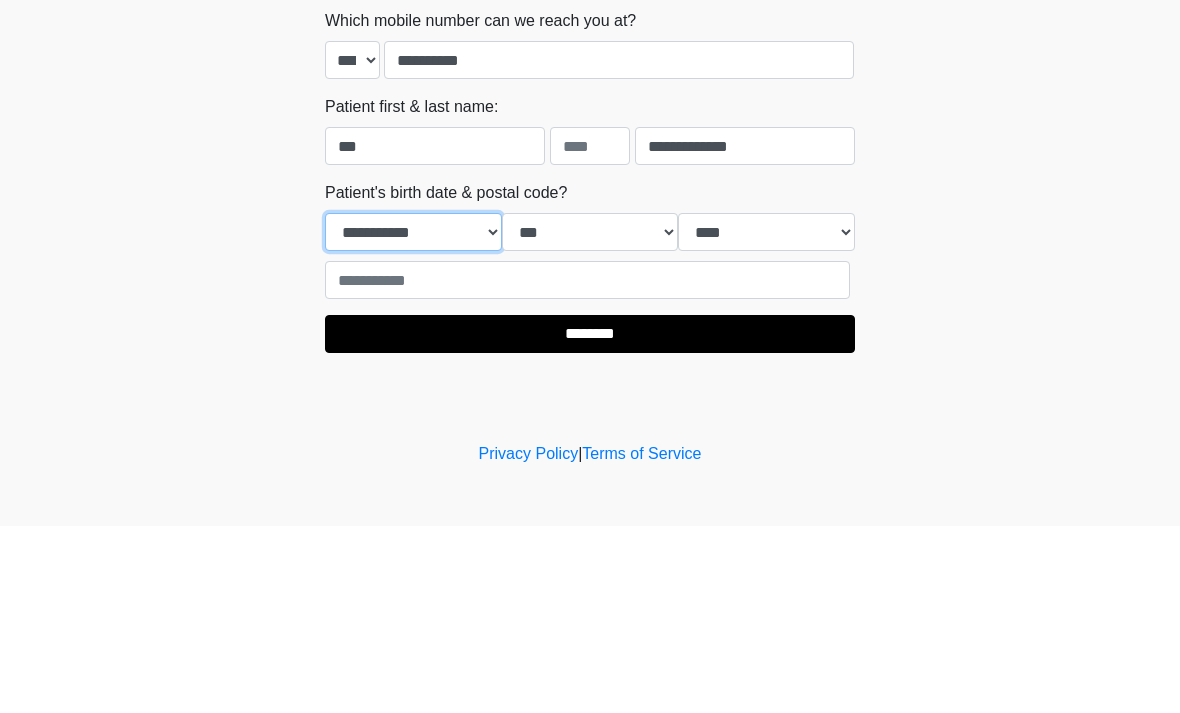 click on "**********" at bounding box center [413, 419] 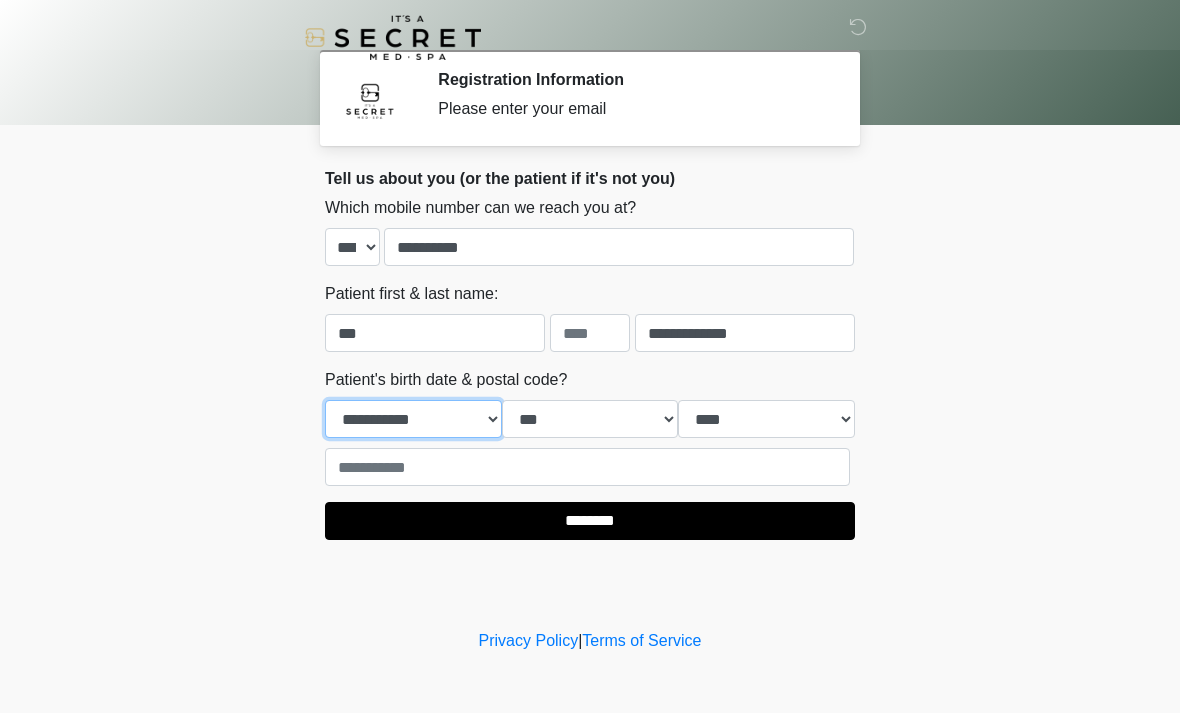 select on "*" 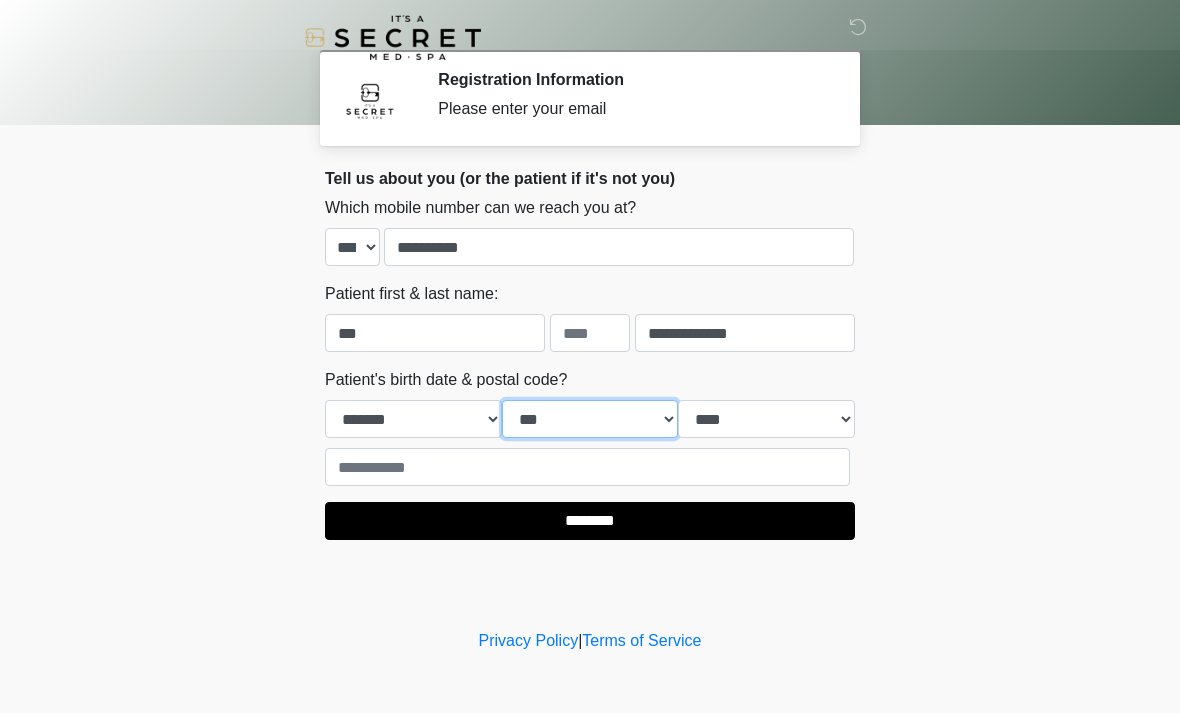 click on "***
*
*
*
*
*
*
*
*
*
**
**
**
**
**
**
**
**
**
**
**
**
**
**
**
**
**
**
**
**
**
**" at bounding box center (590, 419) 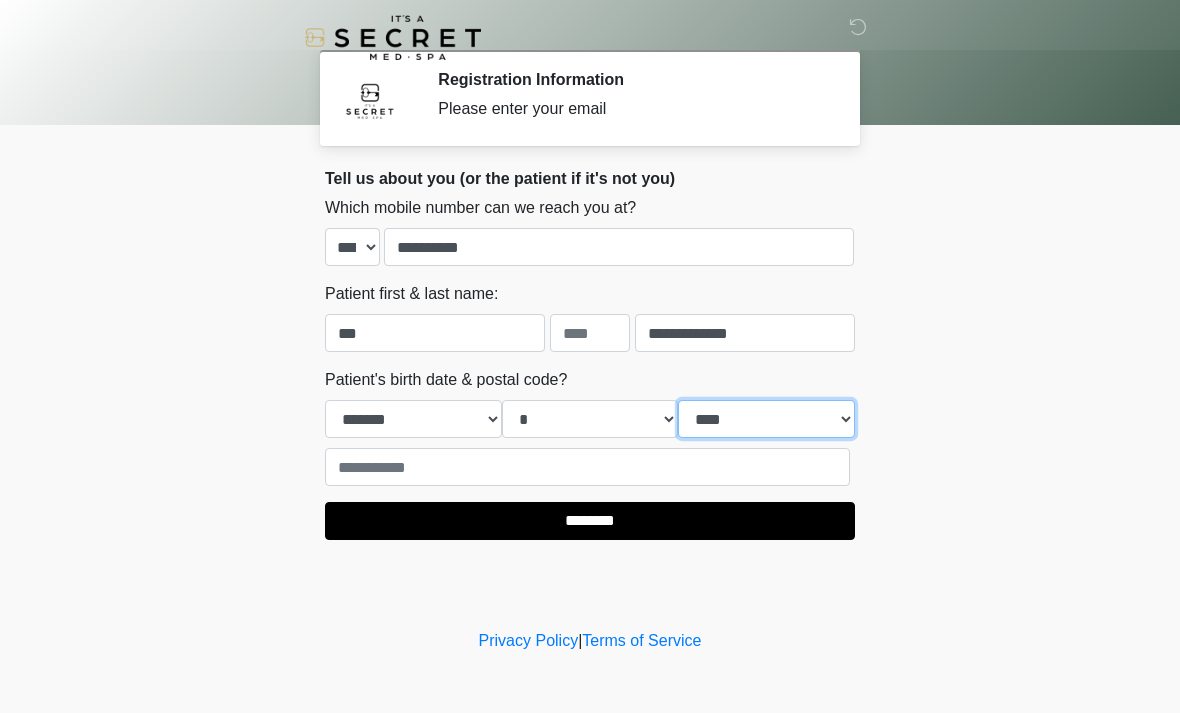 click on "****
****
****
****
****
****
****
****
****
****
****
****
****
****
****
****
****
****
****
****
****
****
****
****
****
****
****
****
****
****
****
****
****
****
****
****
****
****
****
****
****
****
****
****
****
****
****
****
****
****
****
****
****
****
****
****
****
****
****
****
****
****
****
****
****
****
****
****
****
****
****
****
****
****
****
****
****
****
****
****
****
****
****
****
****
****
****
****
****
****
****
****
****
****
****
****
****
****
****
****
****
****" at bounding box center (766, 419) 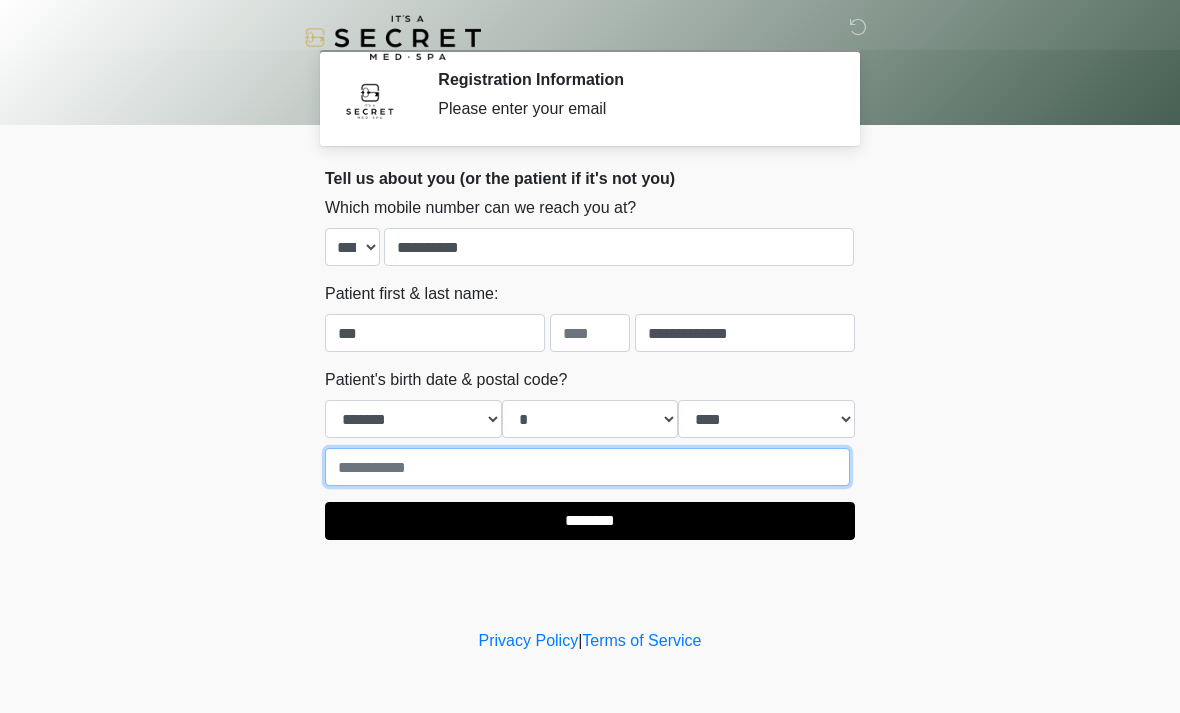 click at bounding box center (587, 467) 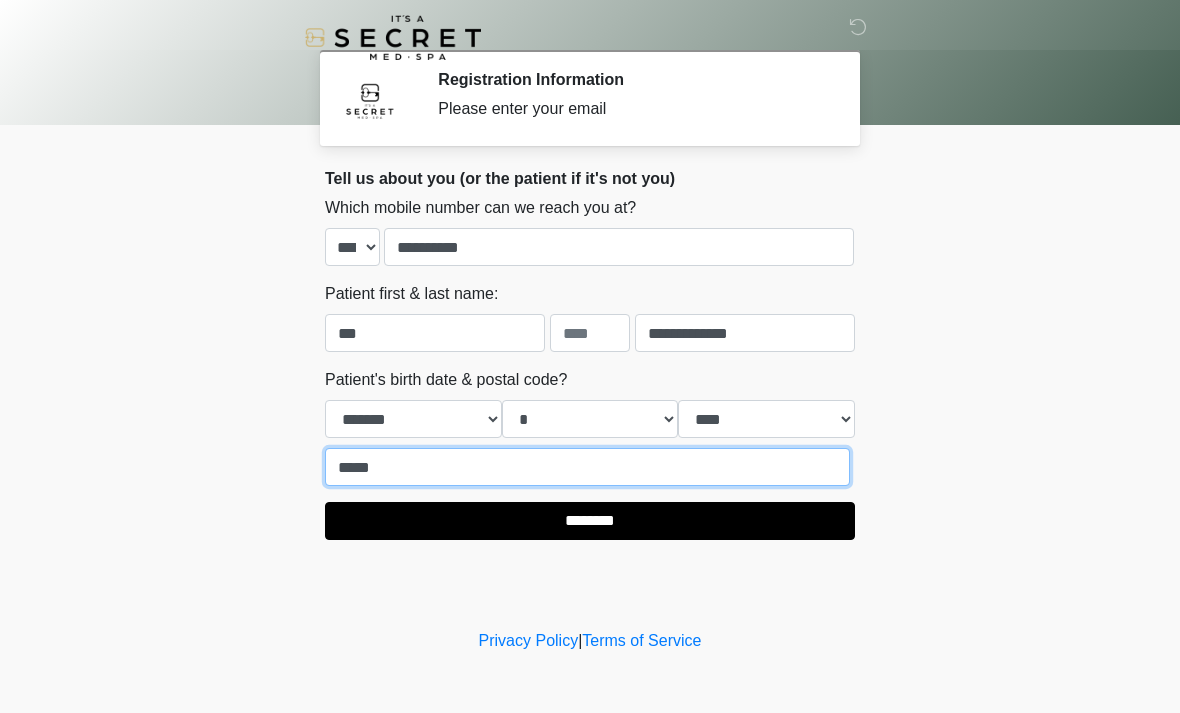 type on "*****" 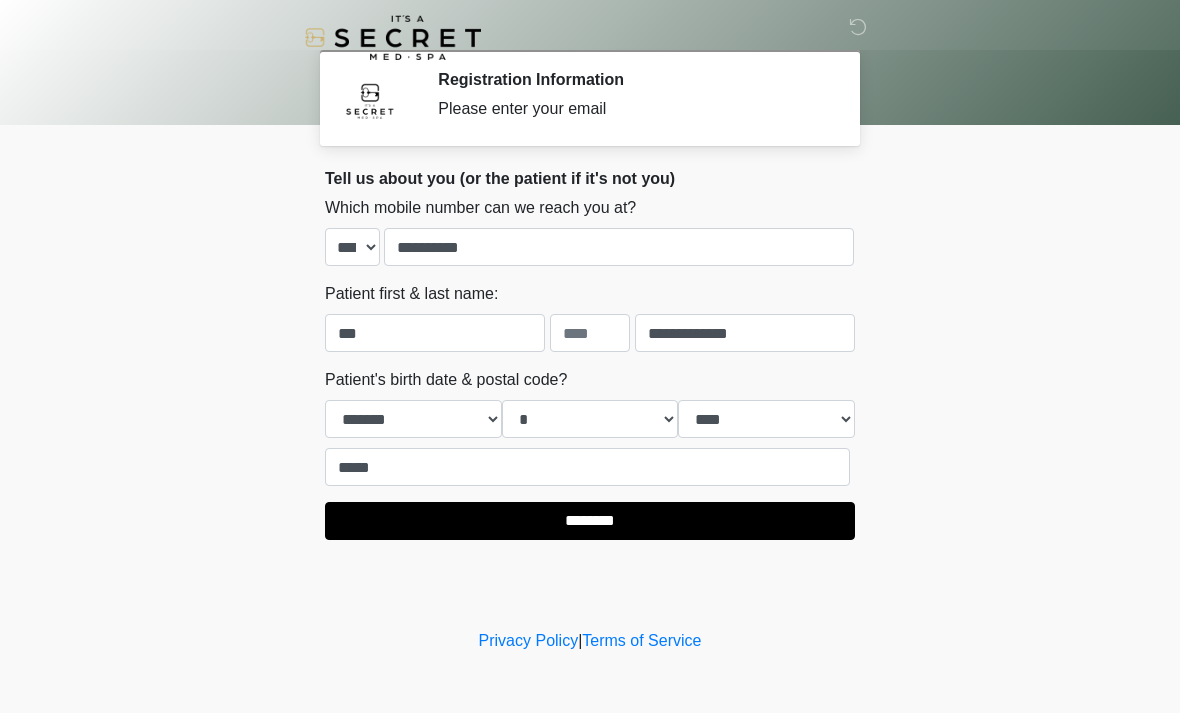 click on "********" at bounding box center (590, 521) 